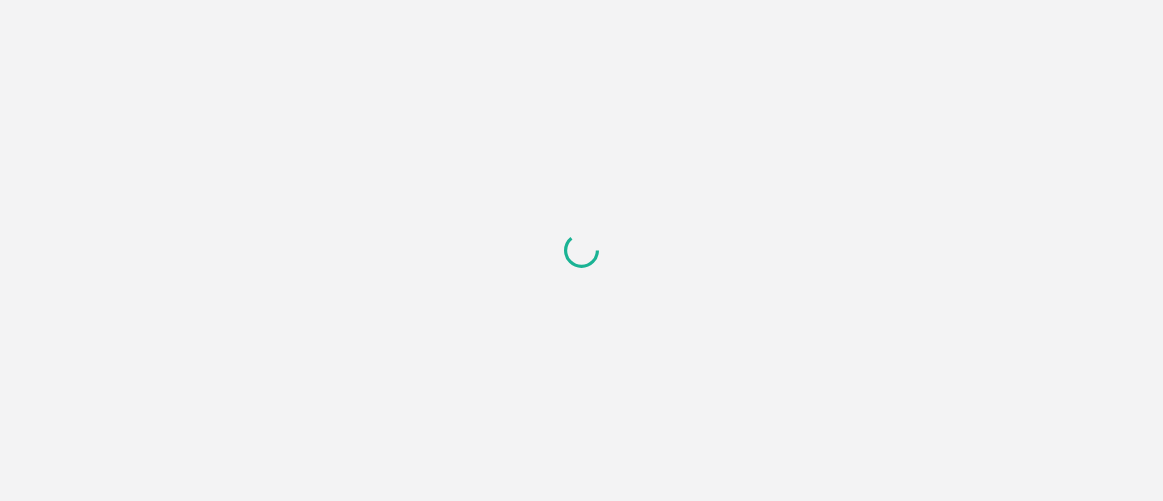 scroll, scrollTop: 0, scrollLeft: 0, axis: both 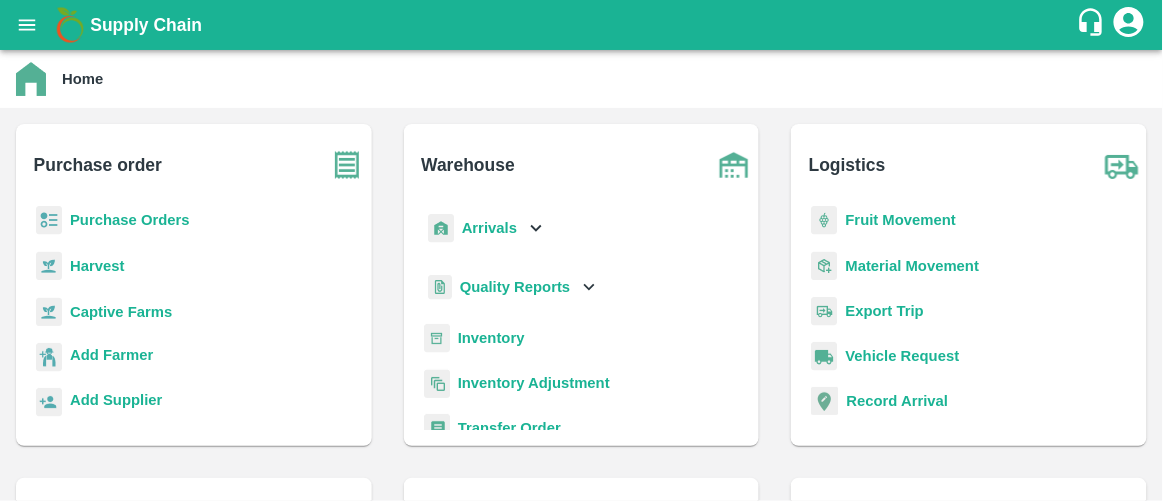 click on "Purchase Orders" at bounding box center (194, 228) 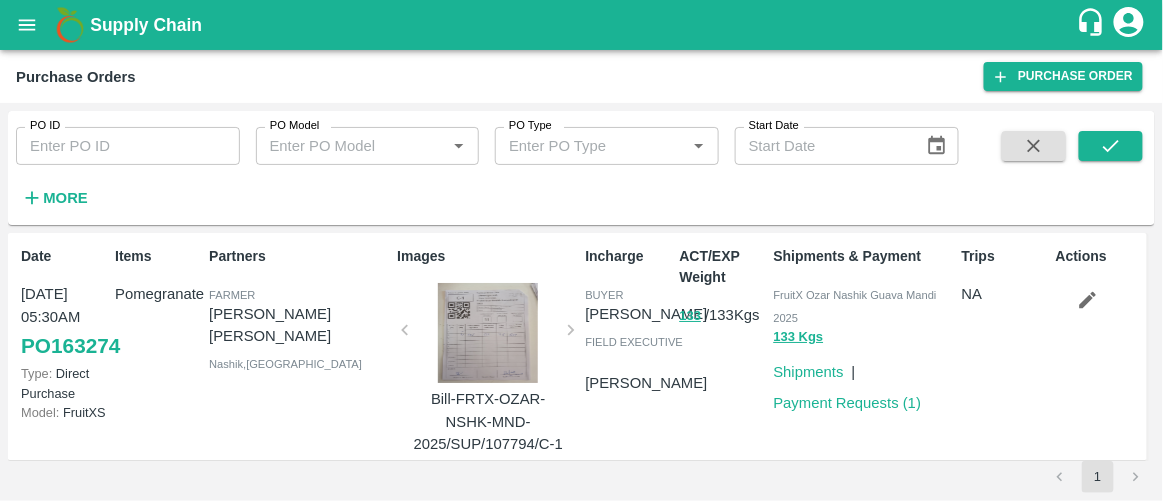 click on "More" at bounding box center [65, 198] 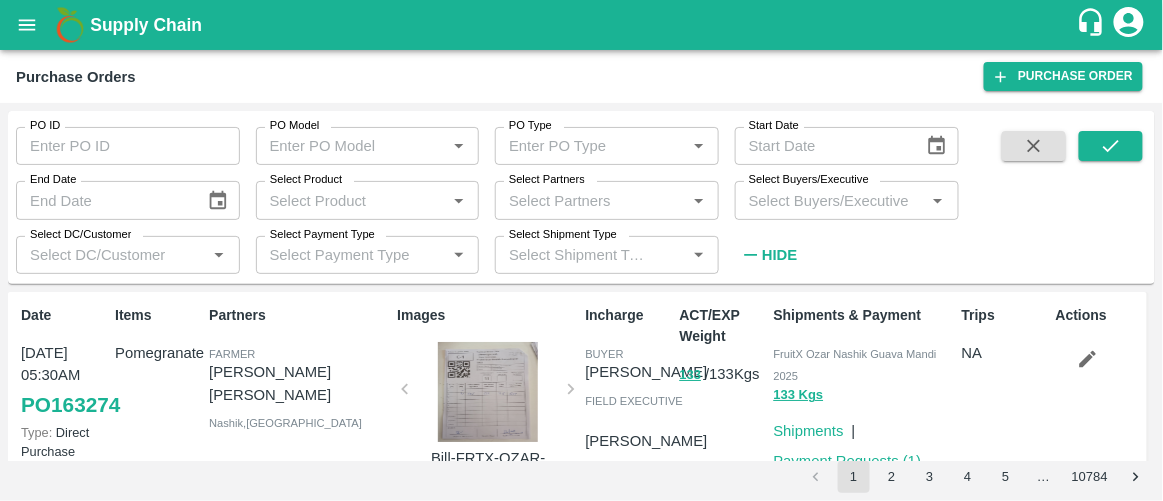 click on "Select Buyers/Executive" at bounding box center [830, 200] 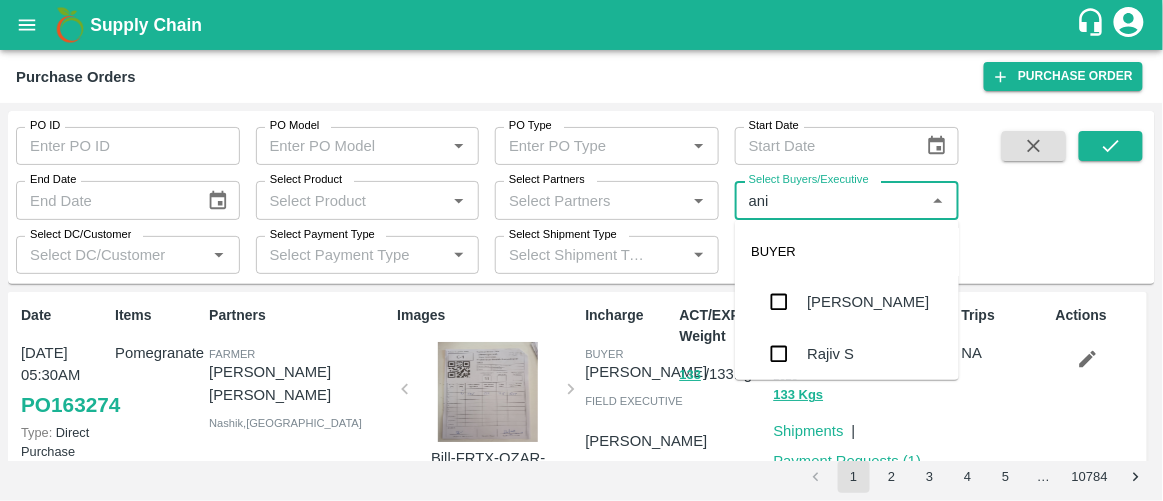 type on "anil" 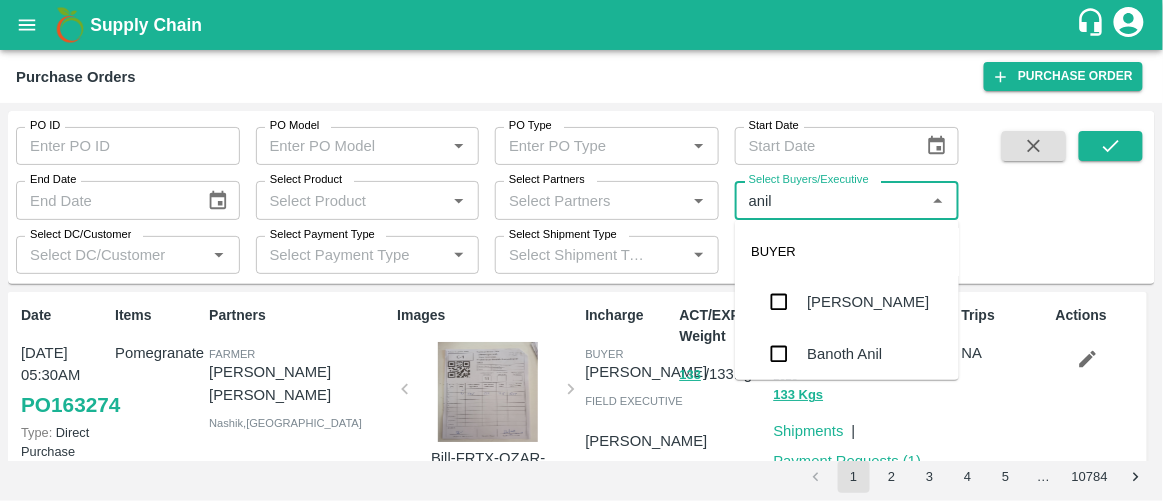 click on "Anil Kumar" at bounding box center [868, 302] 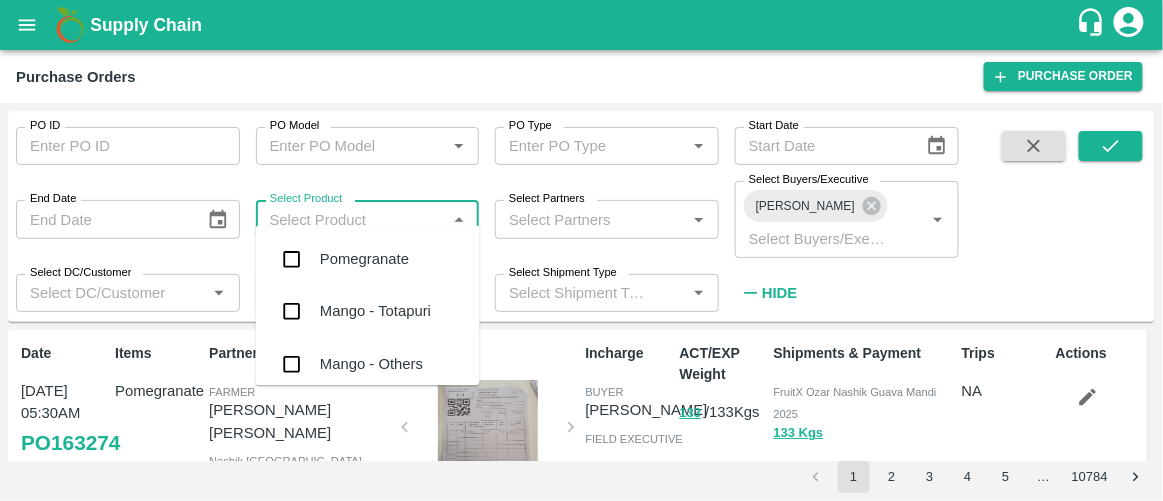 click on "Select Product" at bounding box center (351, 219) 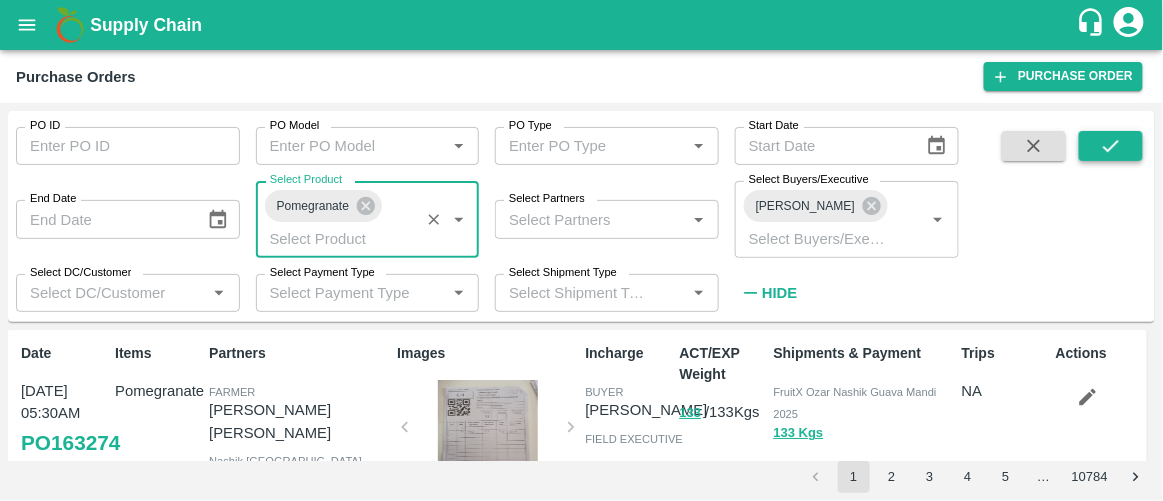 click at bounding box center (1111, 146) 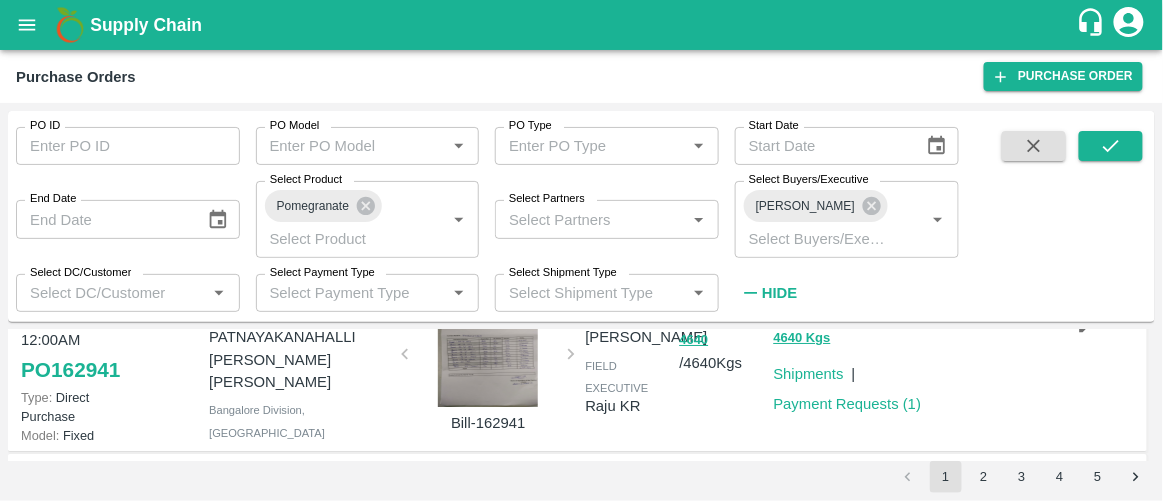 scroll, scrollTop: 63, scrollLeft: 0, axis: vertical 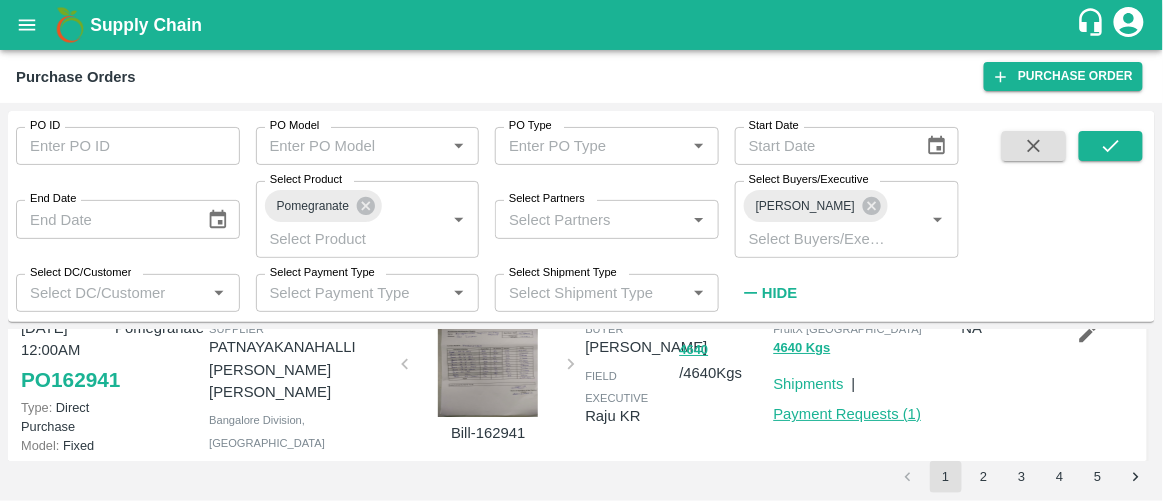 click on "Payment Requests ( 1 )" at bounding box center (848, 414) 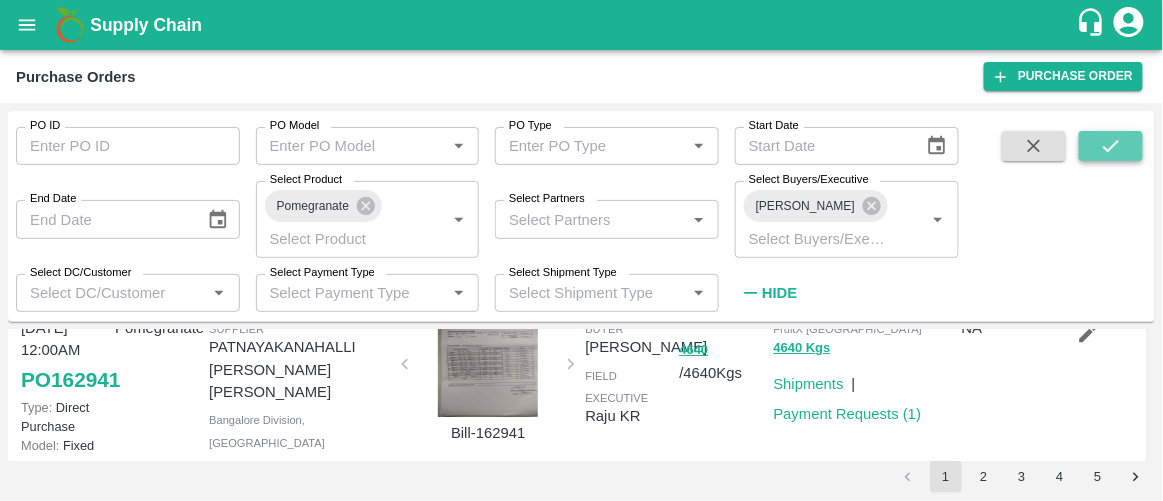 click 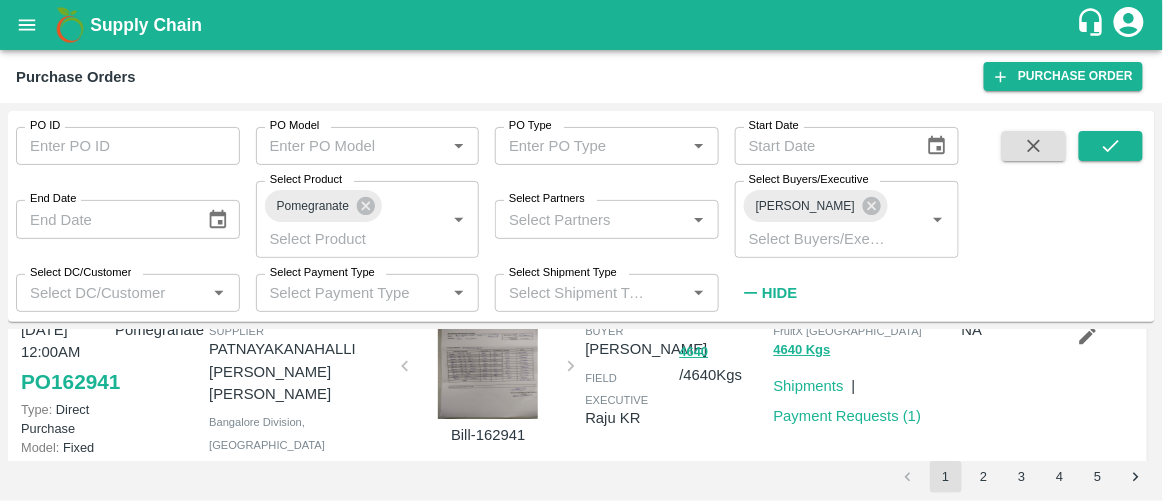 scroll, scrollTop: 63, scrollLeft: 0, axis: vertical 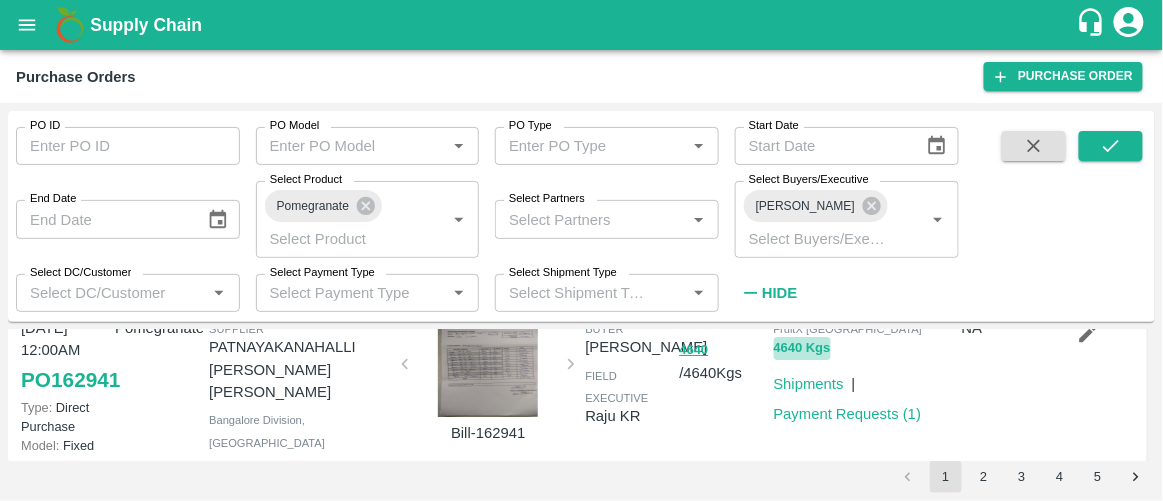 click on "4640  Kgs" at bounding box center (802, 348) 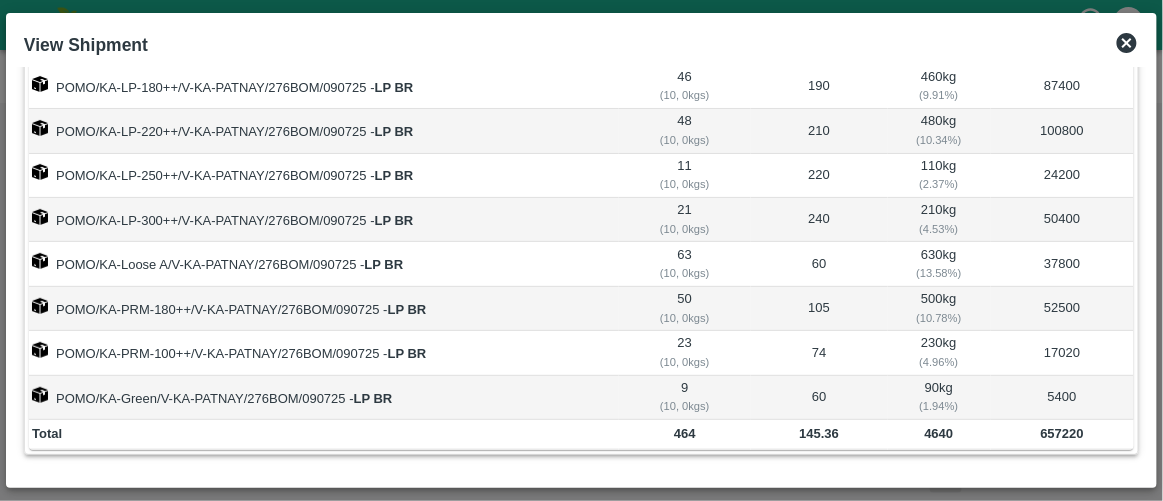 scroll, scrollTop: 0, scrollLeft: 0, axis: both 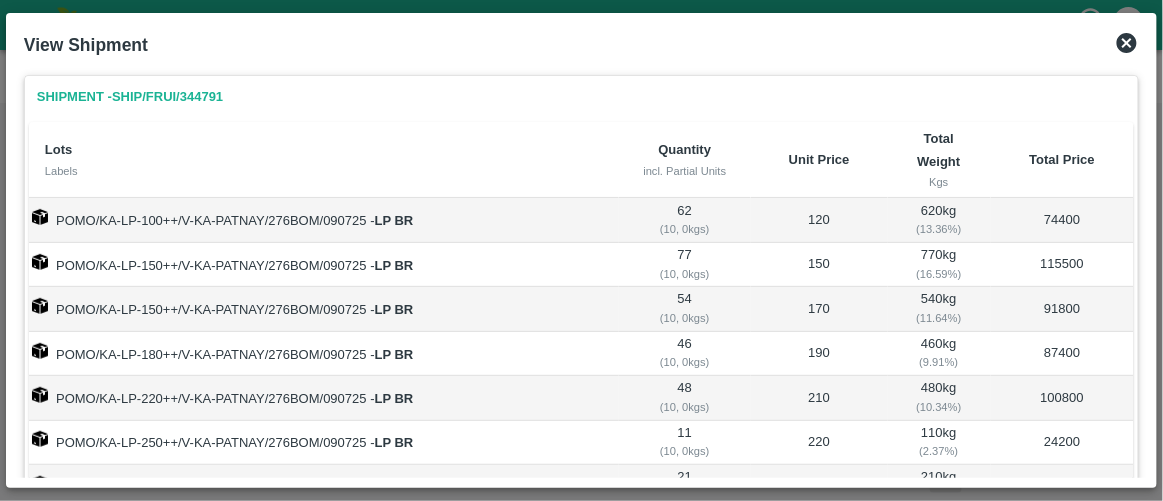 click 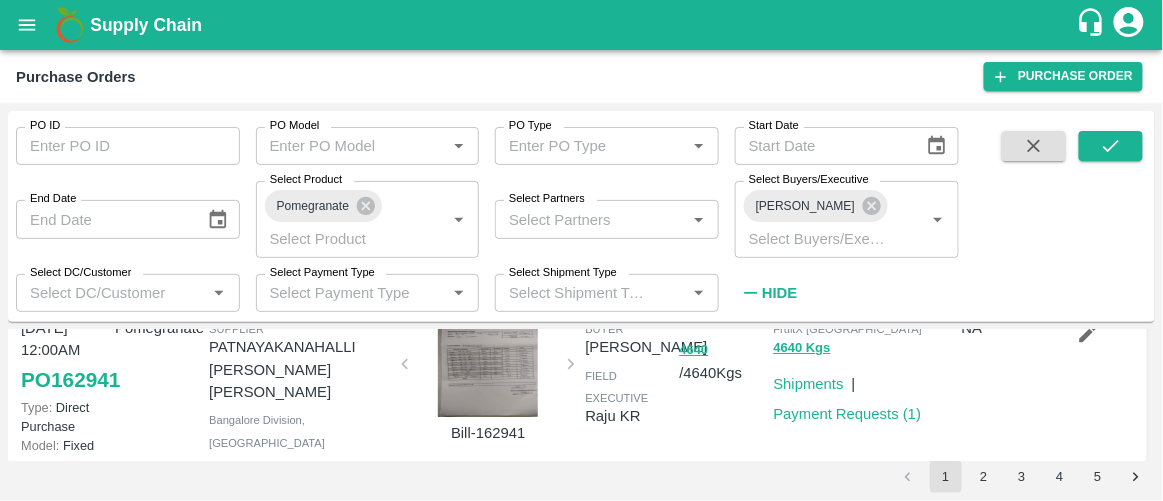 click on "PO  162941" at bounding box center (70, 380) 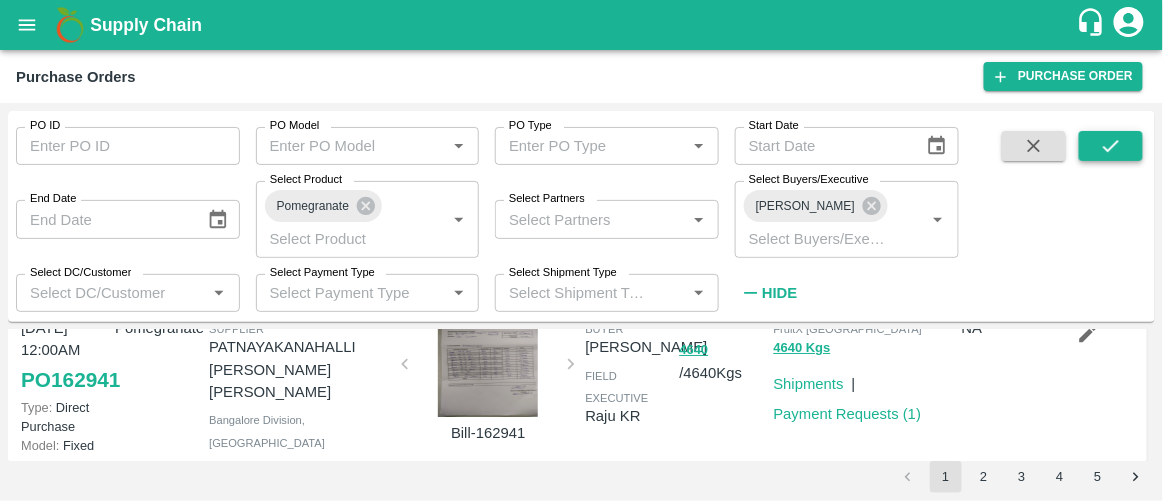 click 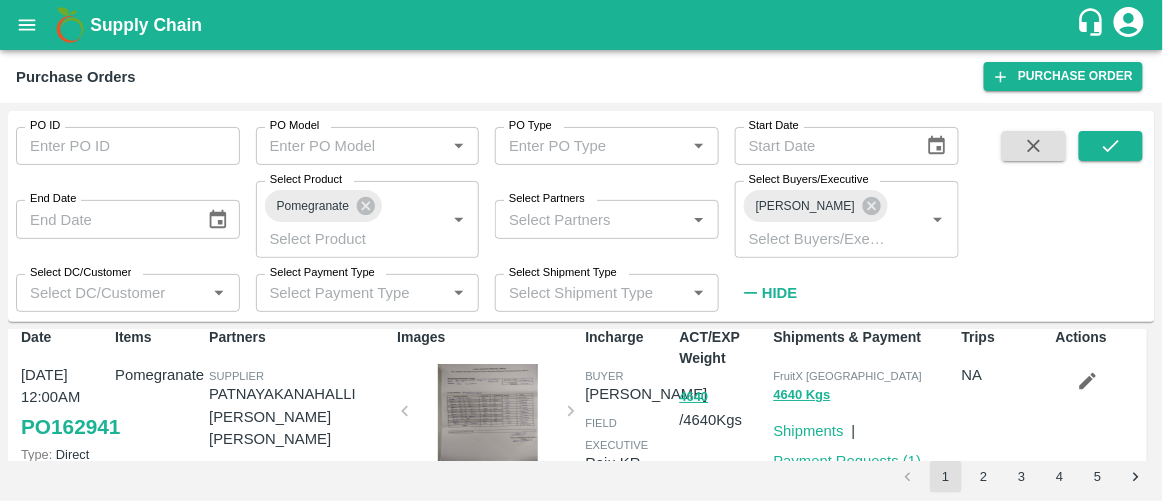 scroll, scrollTop: 4, scrollLeft: 0, axis: vertical 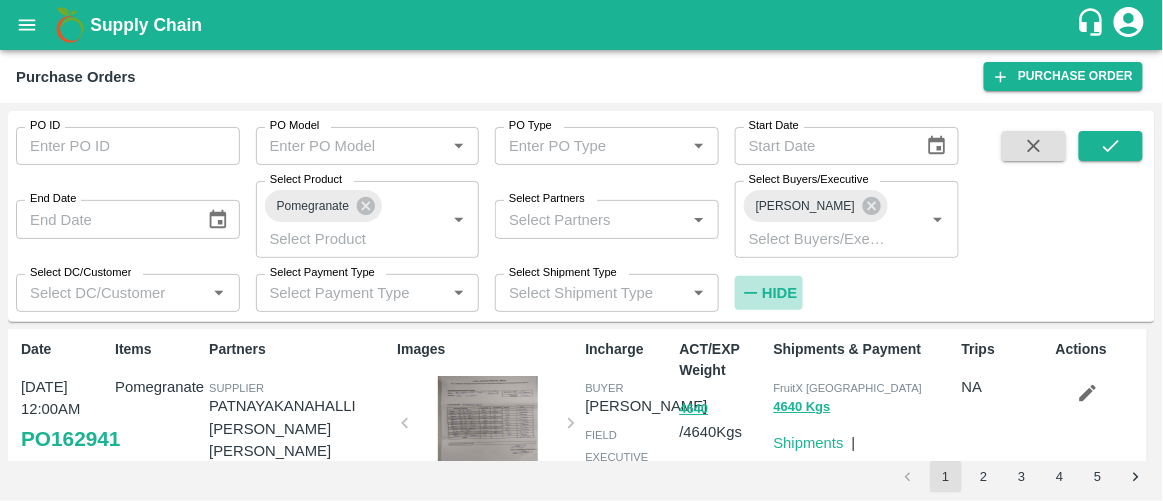 click on "Hide" at bounding box center [779, 293] 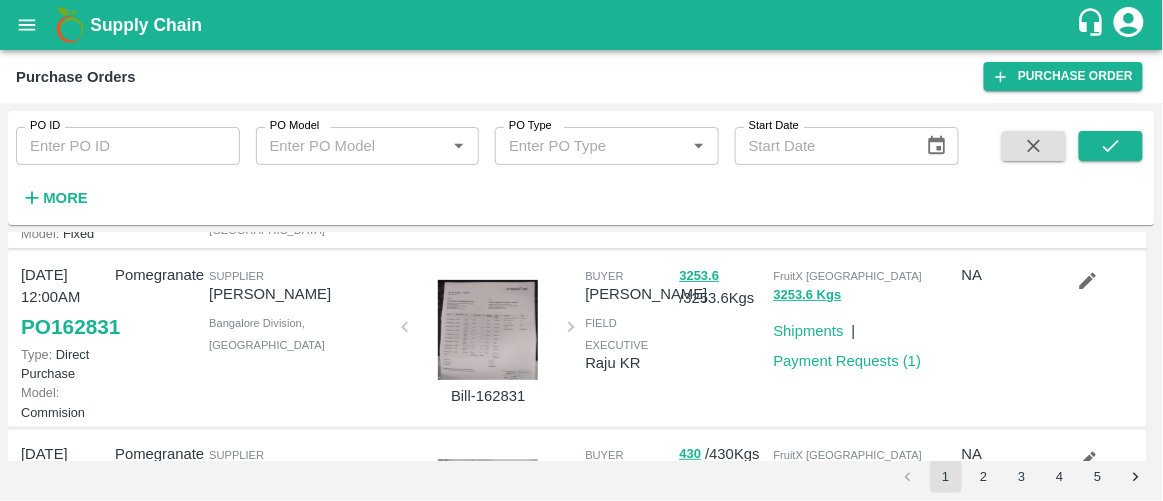 scroll, scrollTop: 179, scrollLeft: 0, axis: vertical 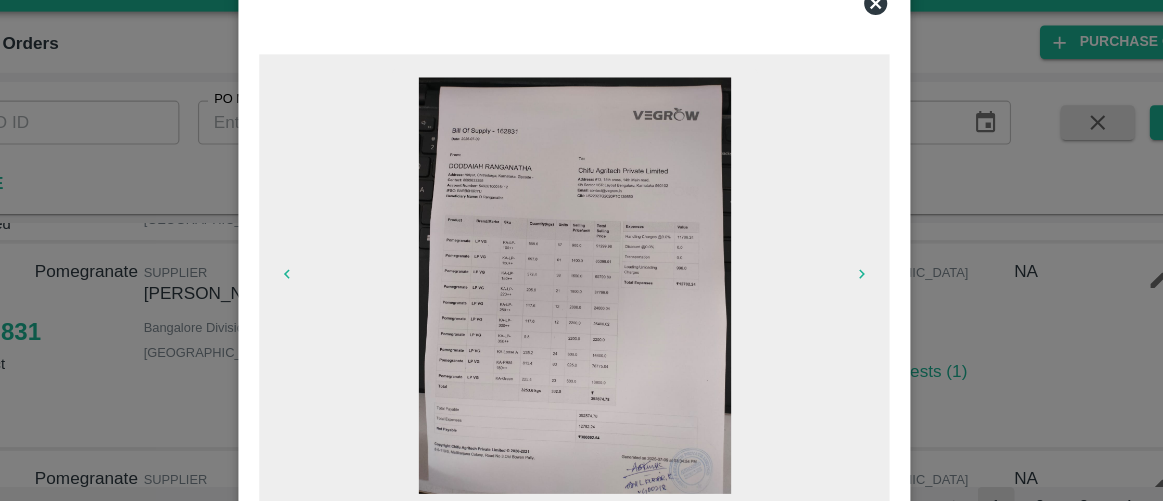 click at bounding box center (582, 287) 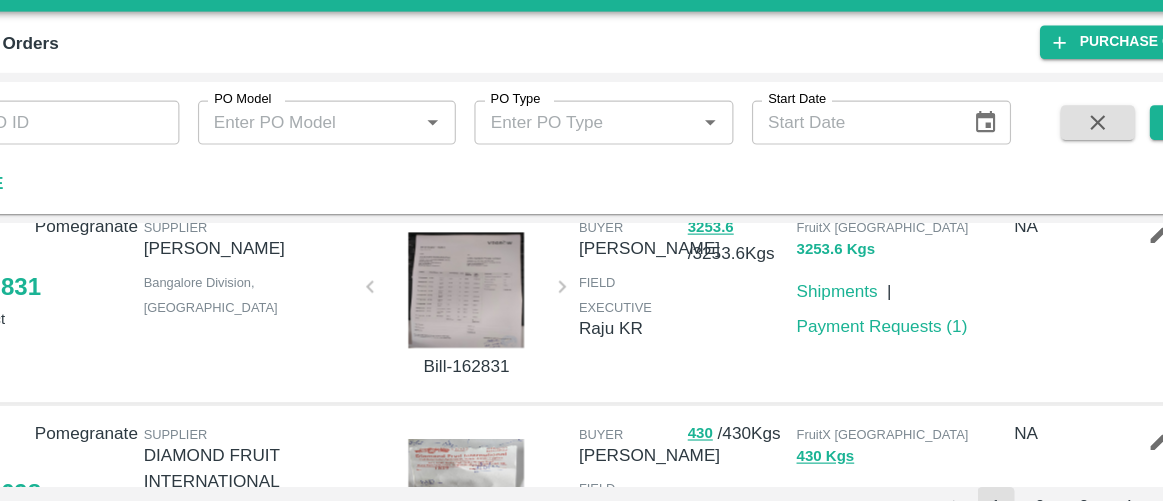 scroll, scrollTop: 233, scrollLeft: 0, axis: vertical 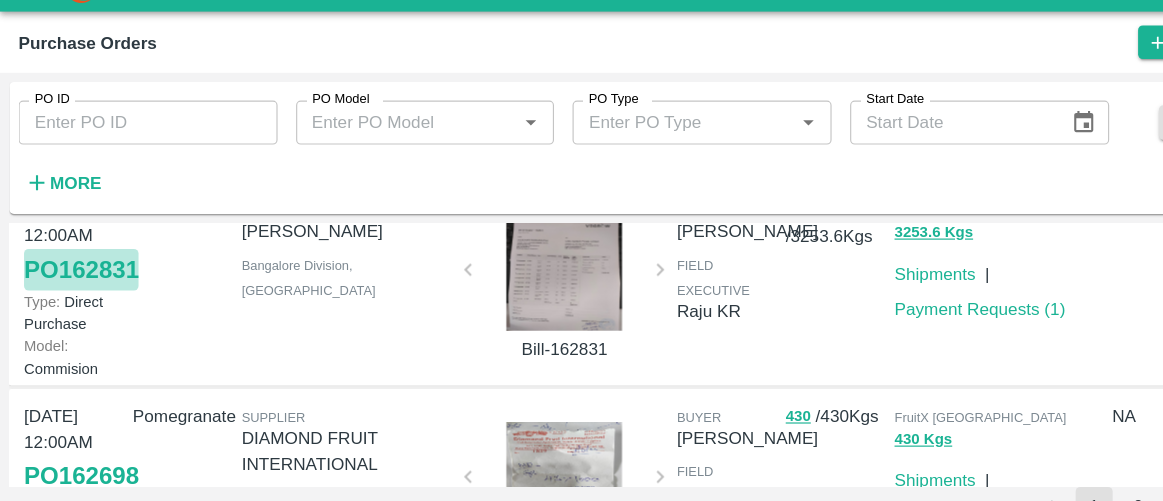 click on "PO  162831" at bounding box center [70, 273] 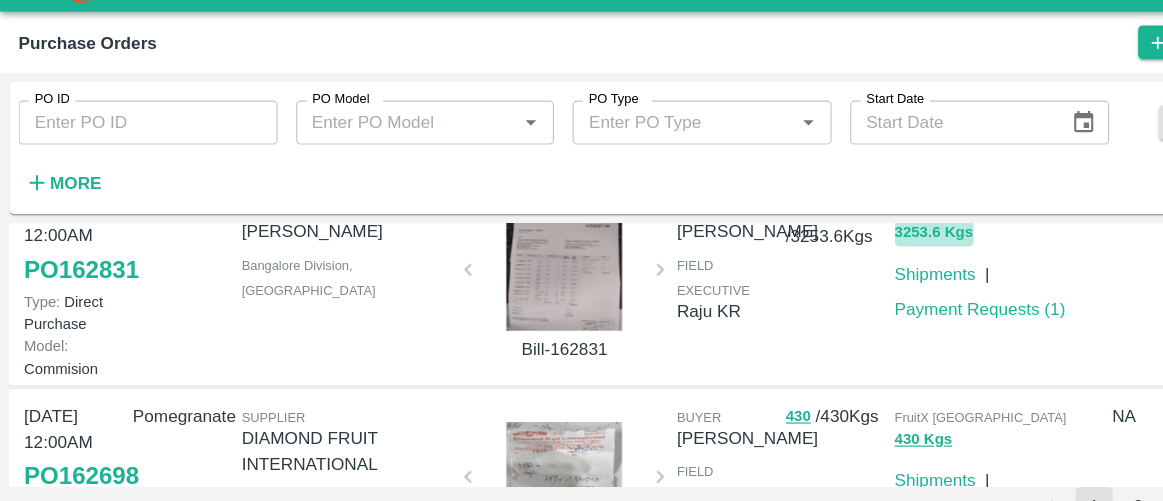 click on "3253.6  Kgs" at bounding box center (808, 241) 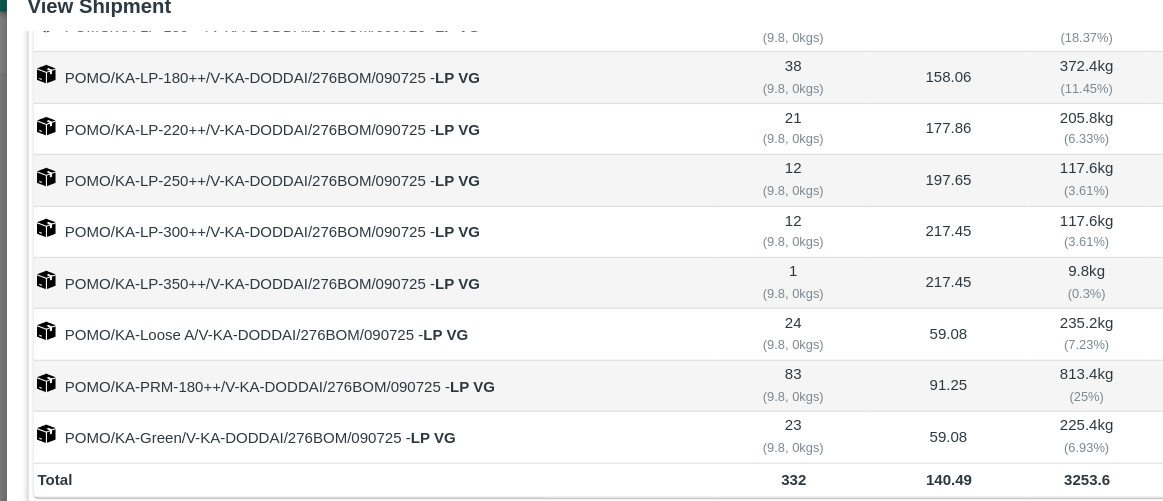 scroll, scrollTop: 223, scrollLeft: 0, axis: vertical 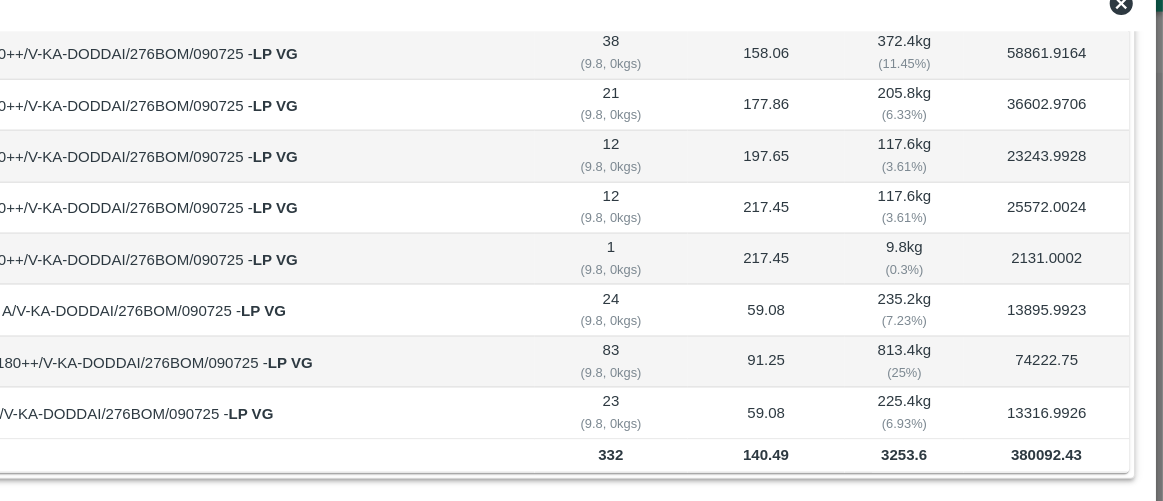 click 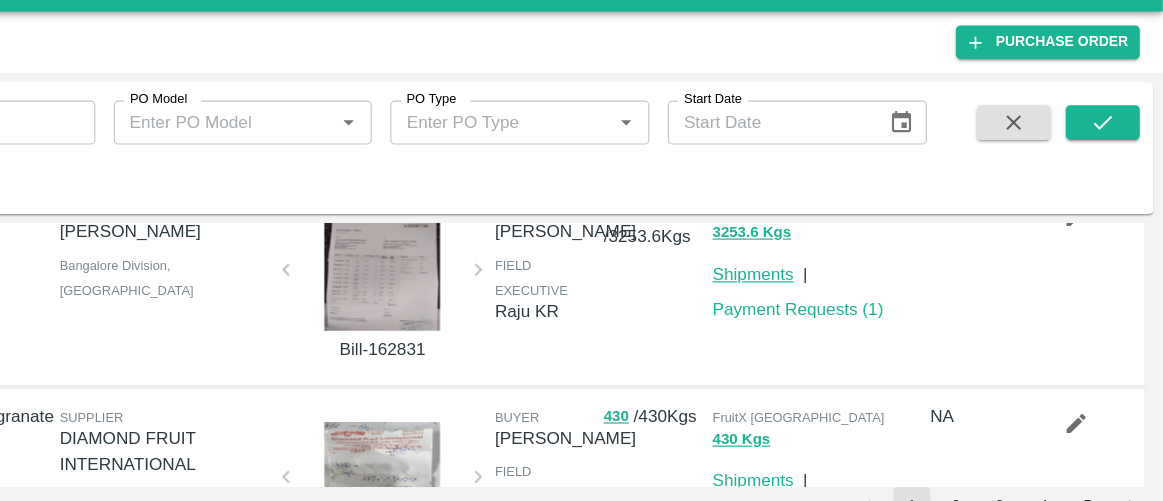 click on "Shipments" at bounding box center [809, 277] 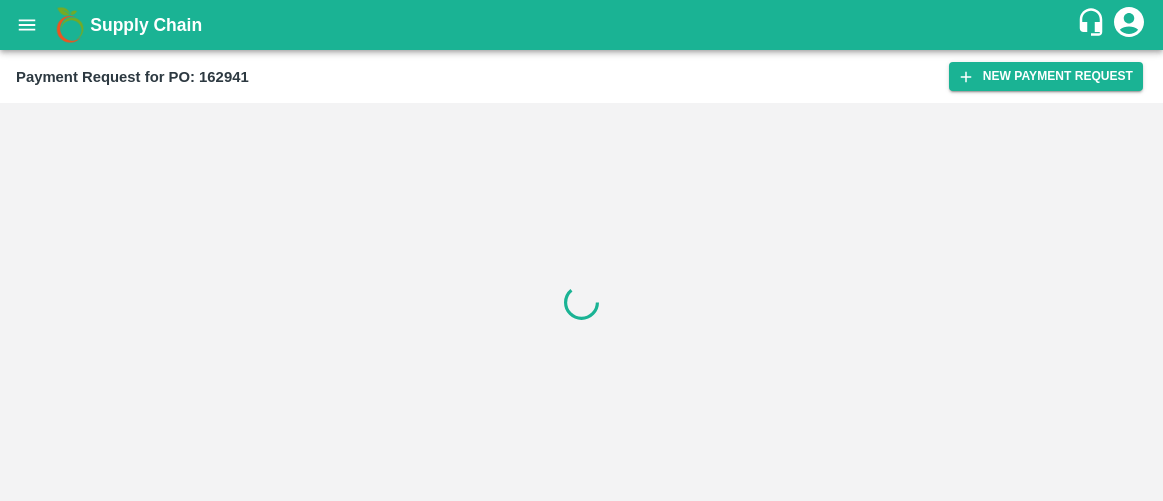 scroll, scrollTop: 0, scrollLeft: 0, axis: both 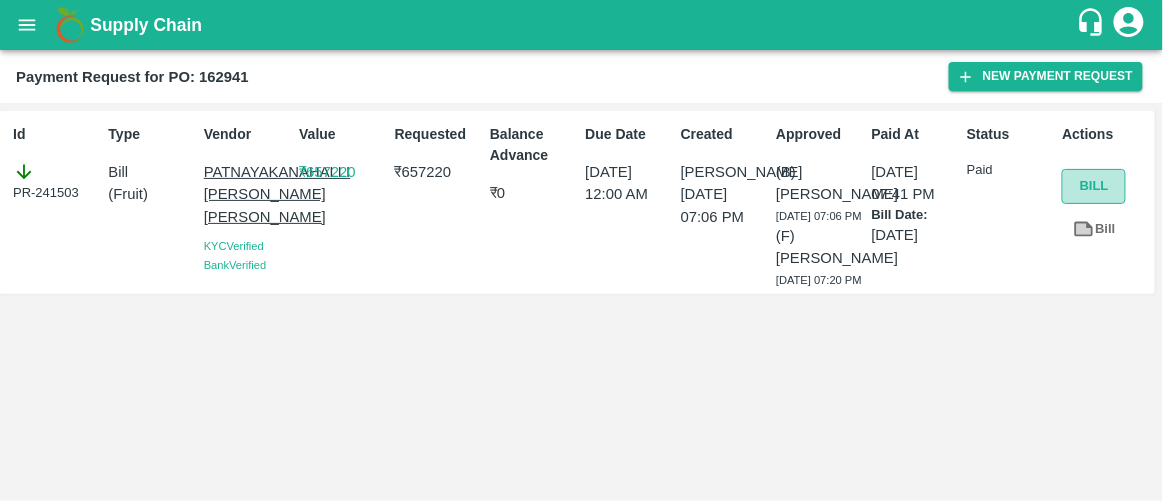 click on "Bill" at bounding box center [1094, 186] 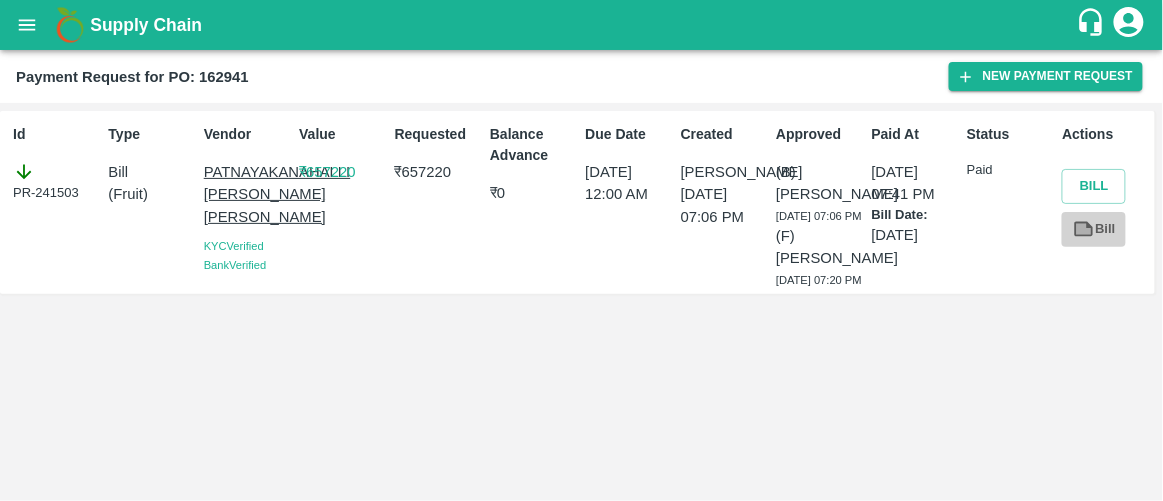 click on "Bill" at bounding box center [1094, 229] 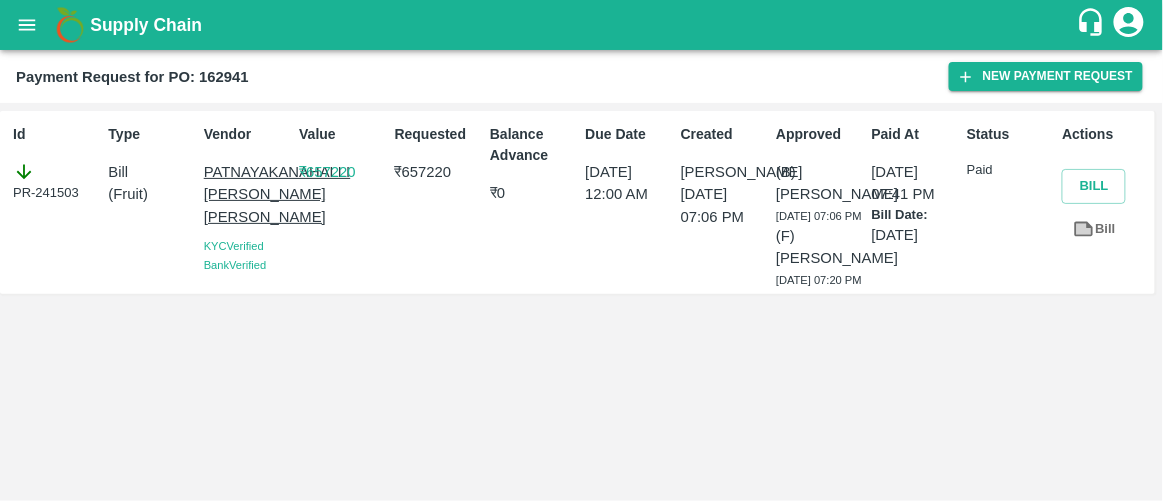 click on "Id PR-241503 Type Bill ( Fruit ) Vendor PATNAYAKANAHALLI VAJEER MUDASIR AHAMAD KYC  Verified Bank  Verified Value ₹  657220 Requested ₹  657220 Balance Advance ₹  0 Due Date 09 Jul 2025, 12:00 AM Created Anil Kumar 09 Jul 2025, 07:06 PM Approved (B)  Aravindha Raj R 09 Jul 2025, 07:06 PM (F)  Revanasidda Rodagi 09 Jul 2025, 07:20 PM Paid At 09 Jul 2025, 07:41 PM Bill Date: 08 Jul 2025 Status Paid Actions Bill  Bill" at bounding box center [581, 302] 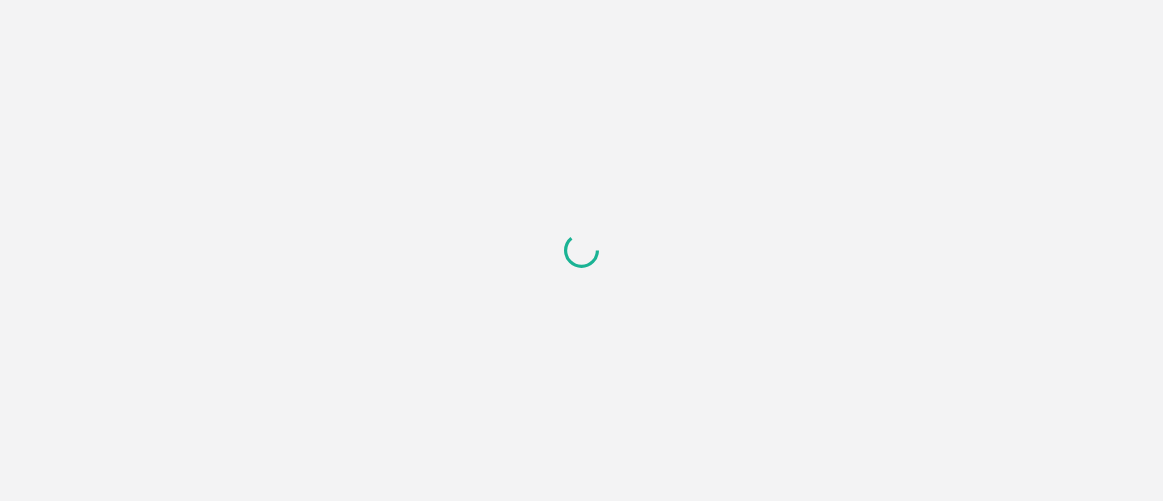 scroll, scrollTop: 0, scrollLeft: 0, axis: both 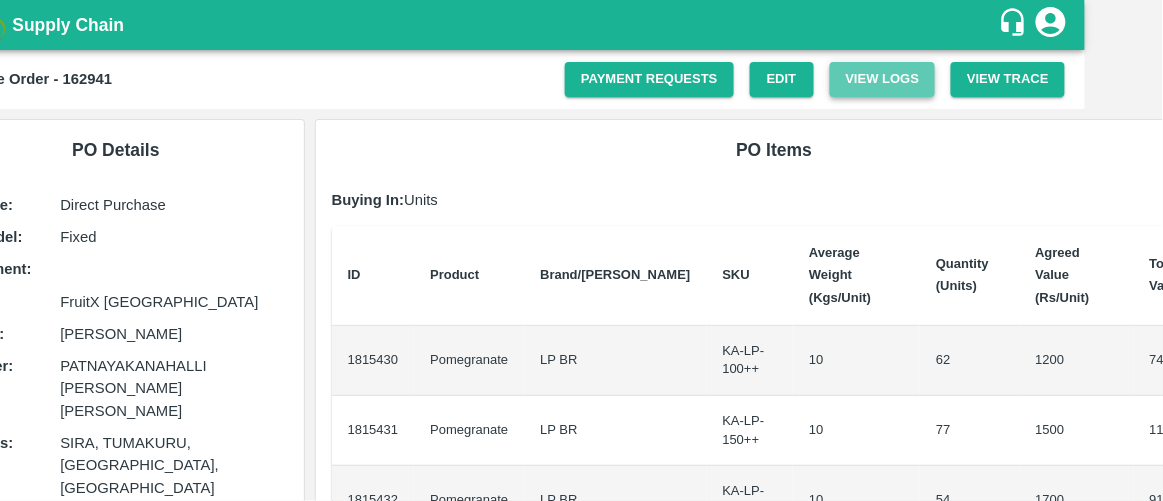 click on "View Logs" at bounding box center [883, 79] 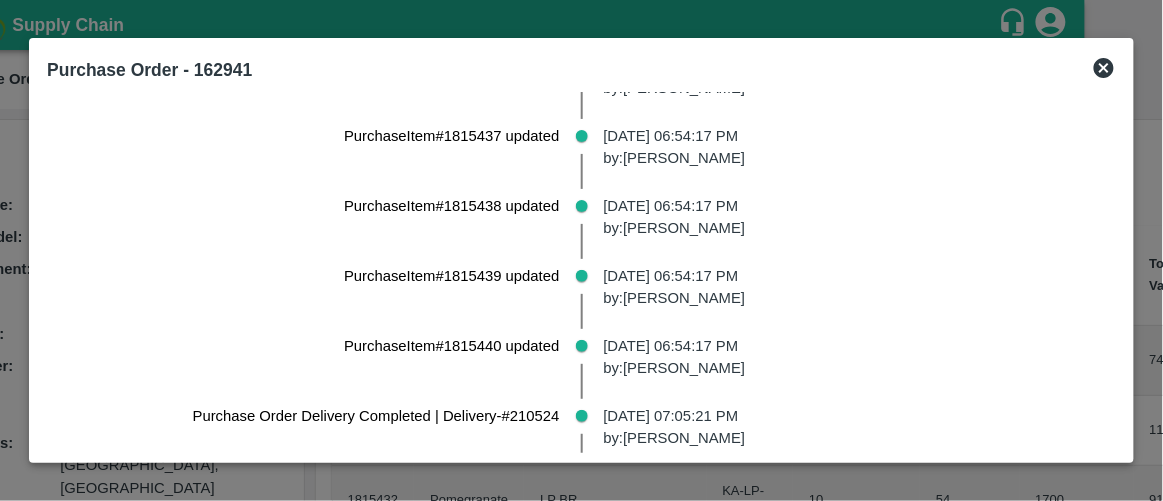 scroll, scrollTop: 1609, scrollLeft: 0, axis: vertical 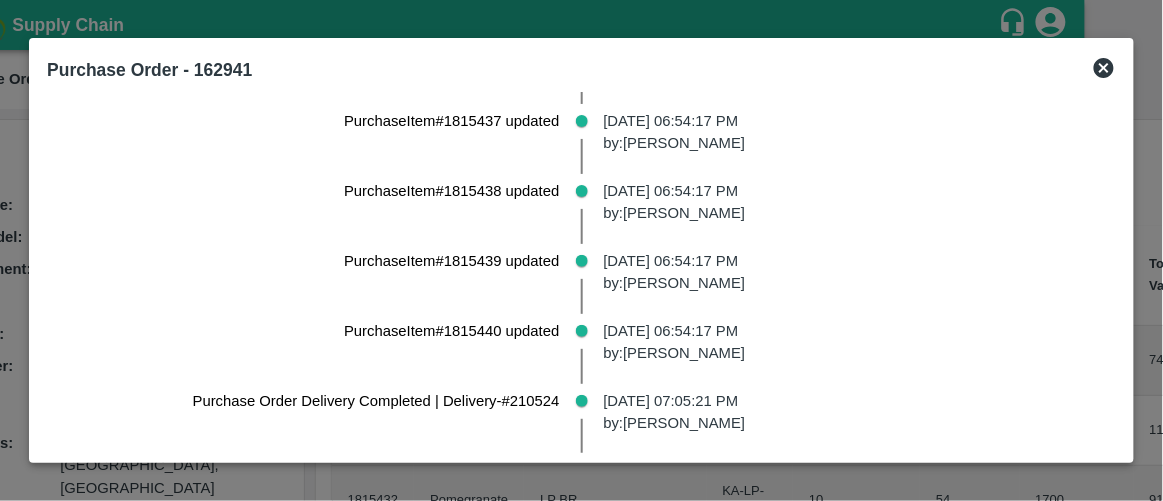 click 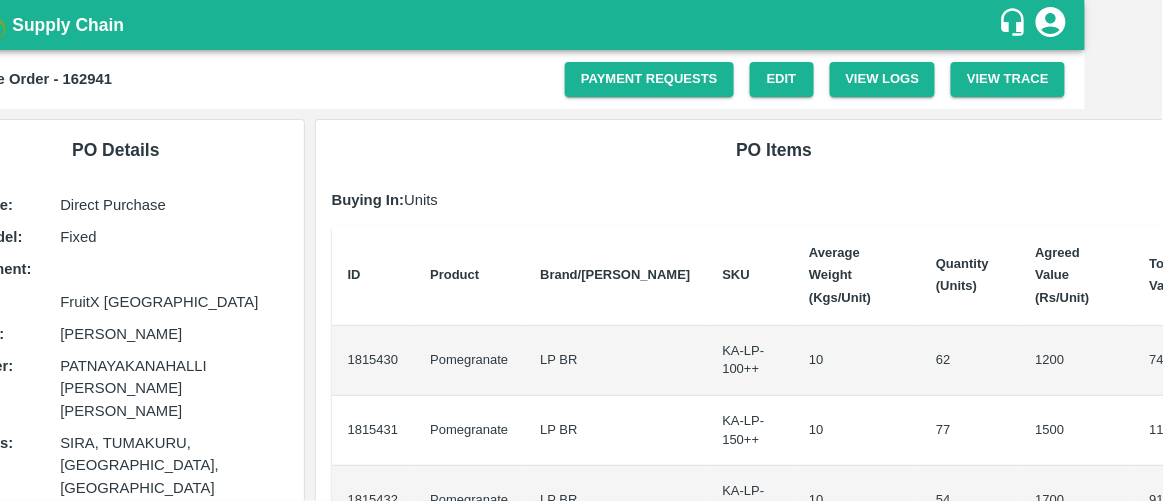 scroll, scrollTop: 0, scrollLeft: 0, axis: both 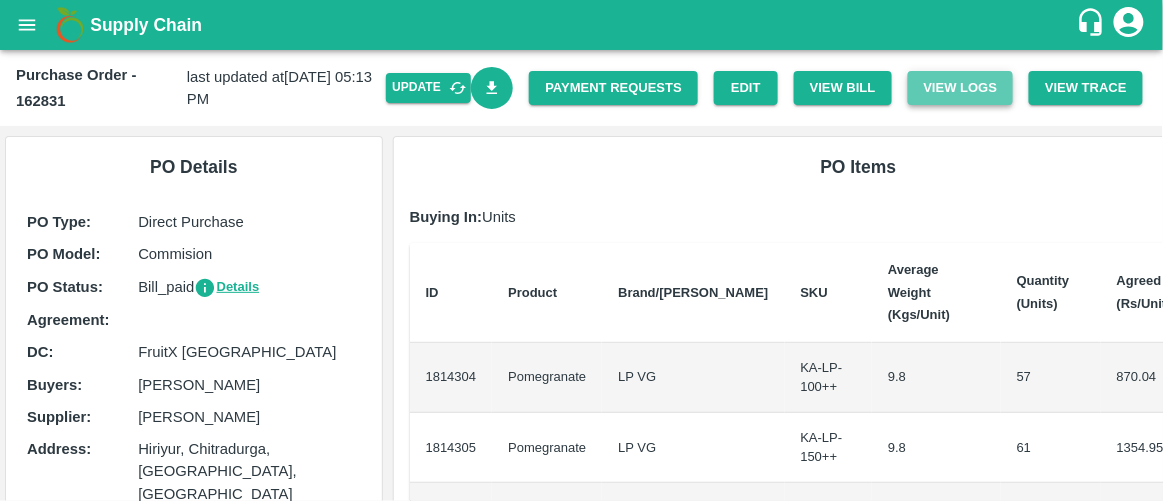 click on "View Logs" at bounding box center (961, 88) 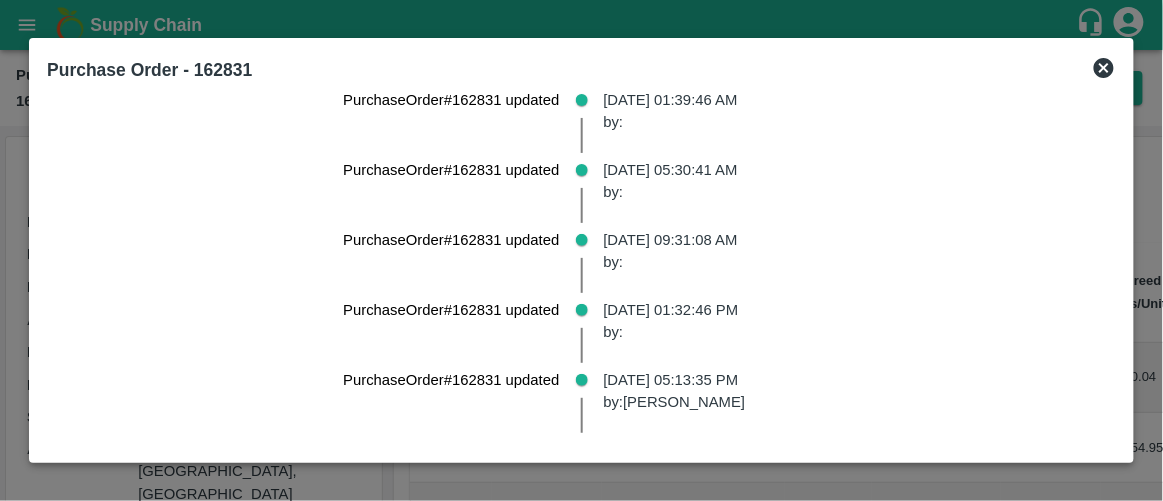 scroll, scrollTop: 3001, scrollLeft: 0, axis: vertical 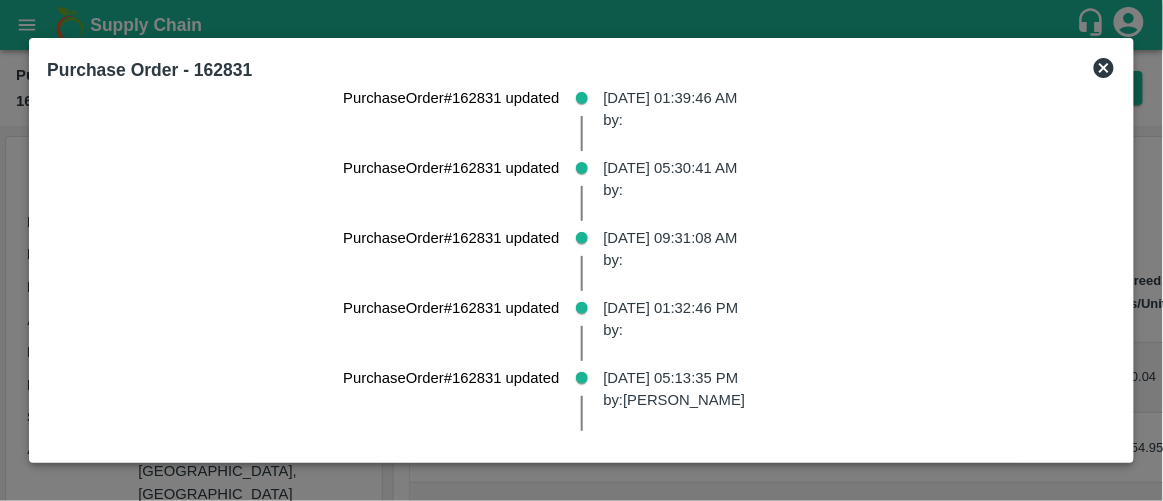 click 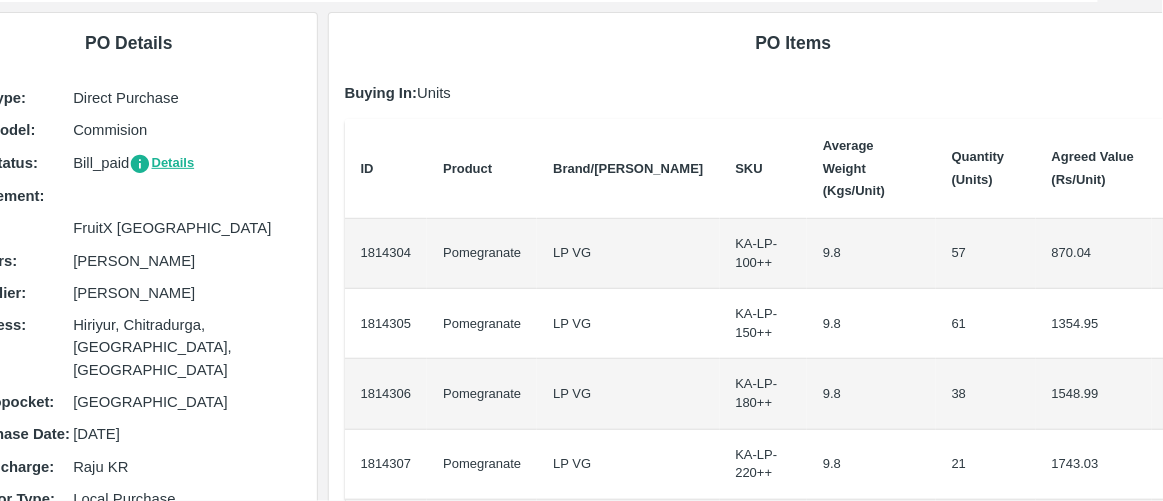 scroll, scrollTop: 119, scrollLeft: 65, axis: both 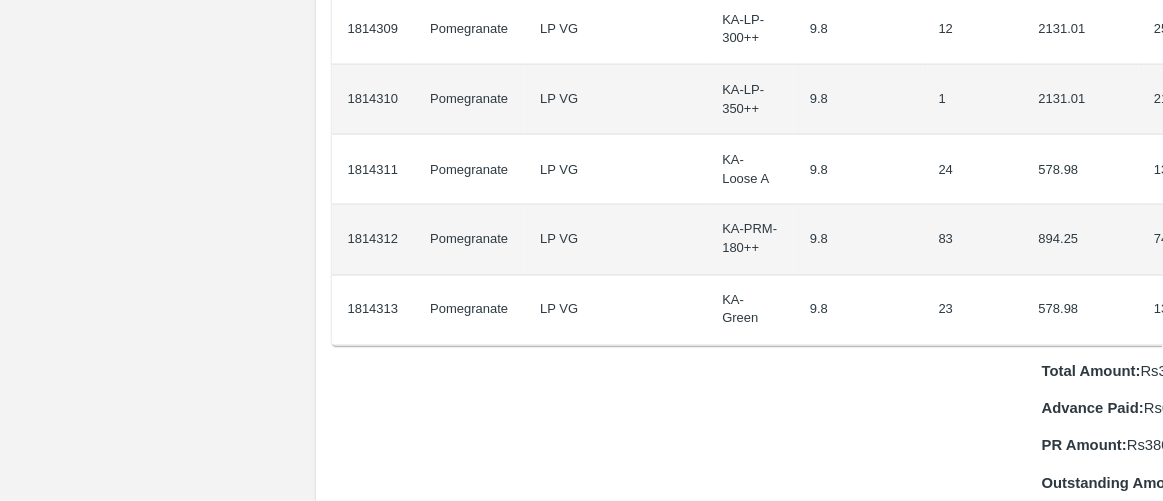 drag, startPoint x: 661, startPoint y: 176, endPoint x: 1163, endPoint y: 328, distance: 524.5074 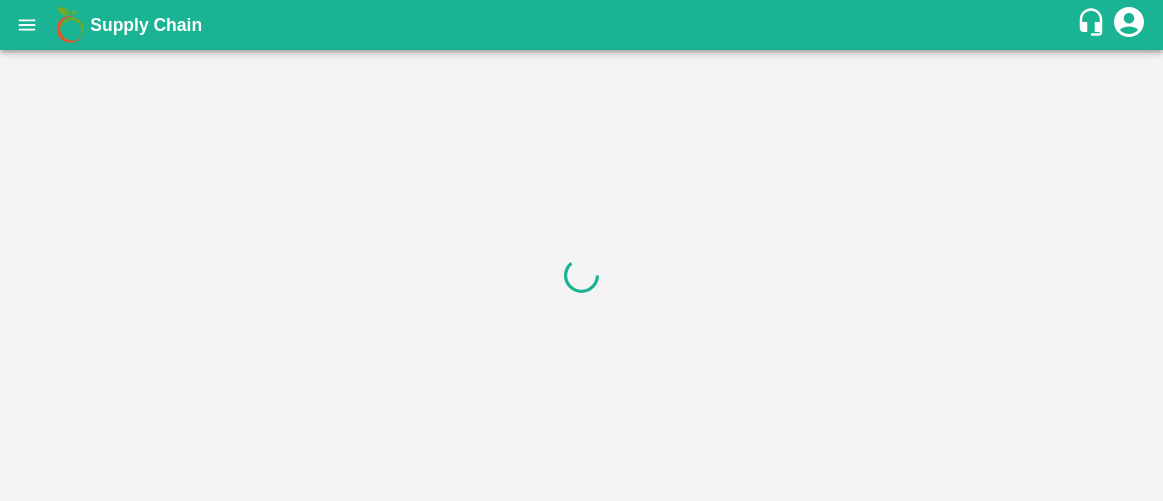 scroll, scrollTop: 0, scrollLeft: 0, axis: both 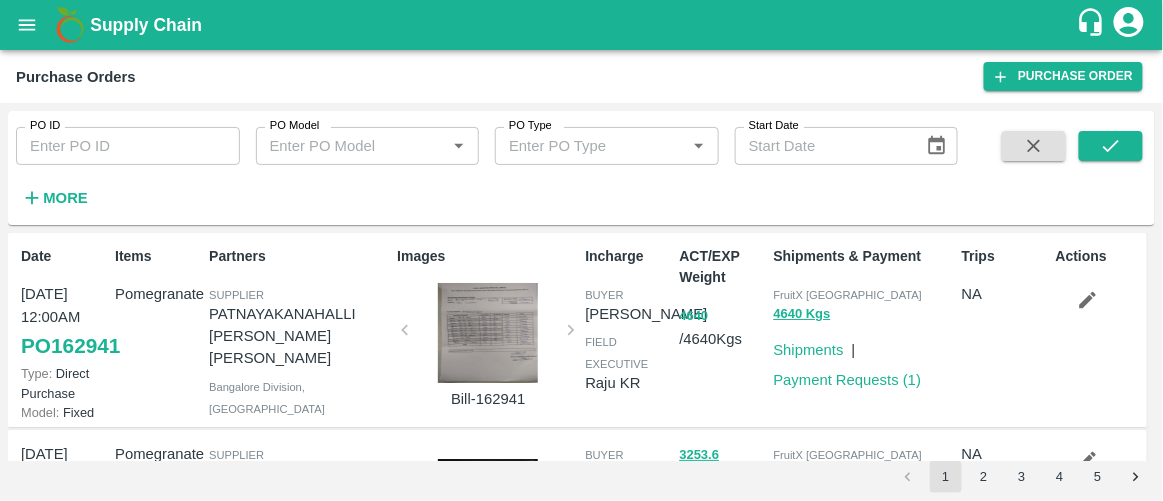 click on "4640" at bounding box center [694, 316] 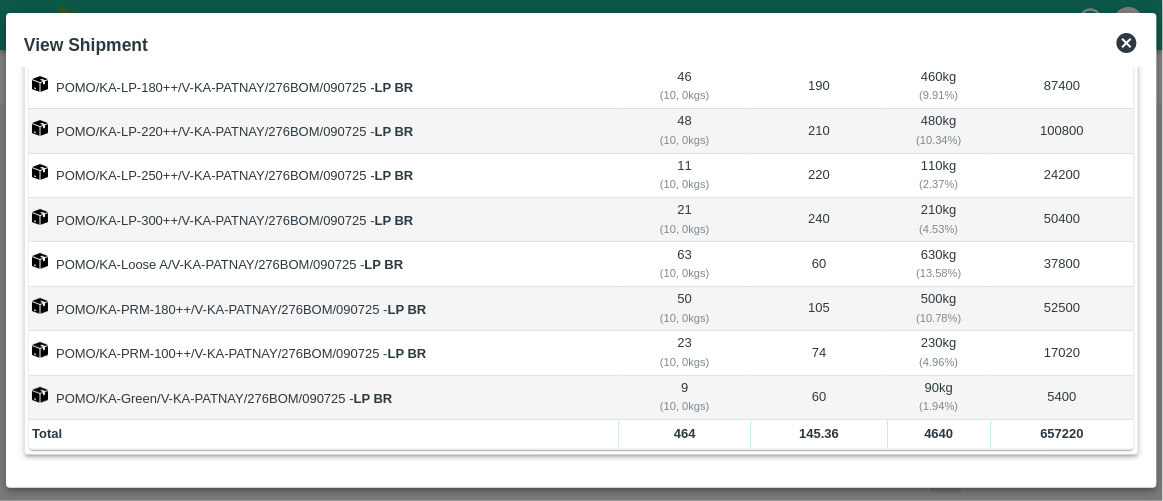 scroll, scrollTop: 0, scrollLeft: 0, axis: both 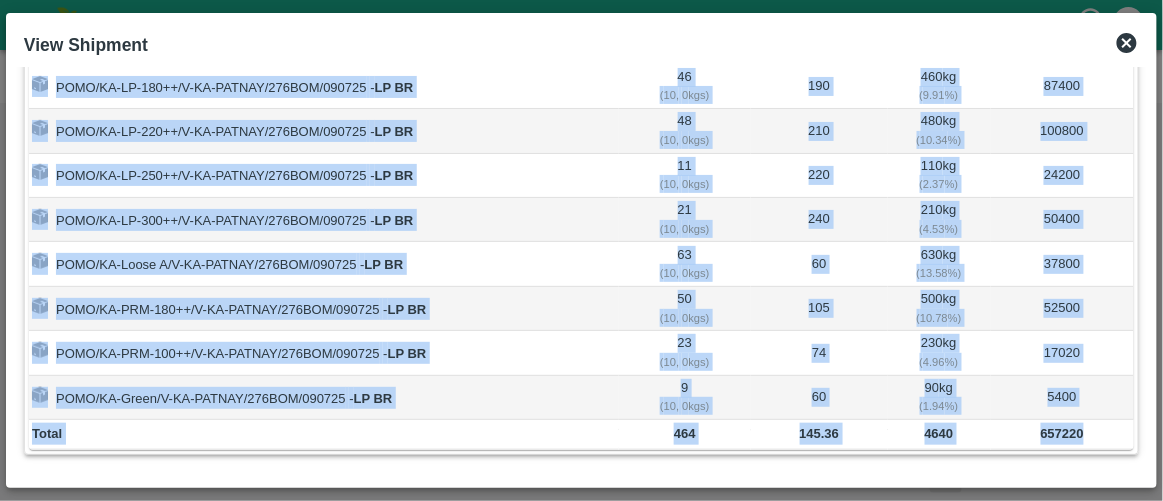 drag, startPoint x: 41, startPoint y: 146, endPoint x: 1109, endPoint y: 433, distance: 1105.8901 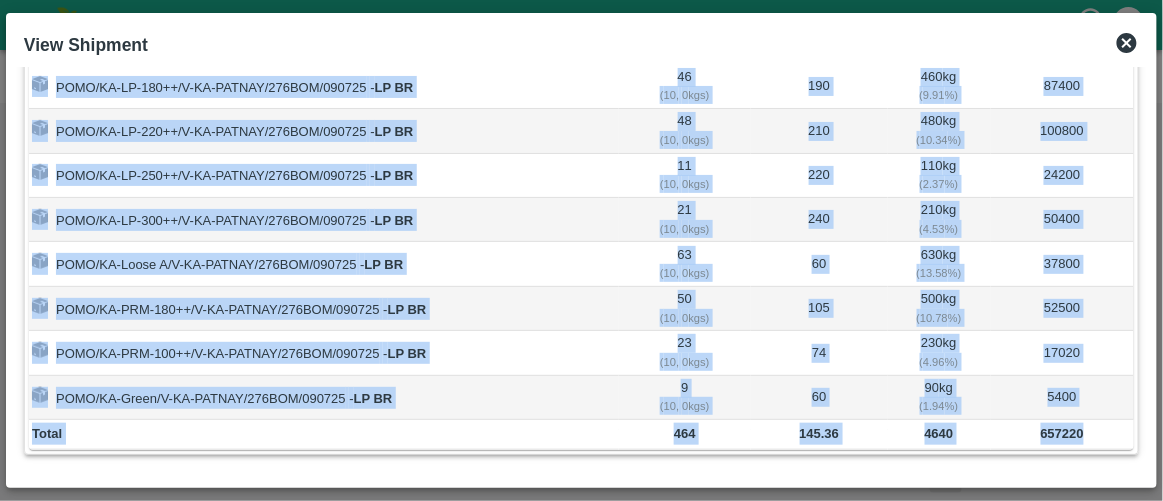 click on "220" at bounding box center [819, 176] 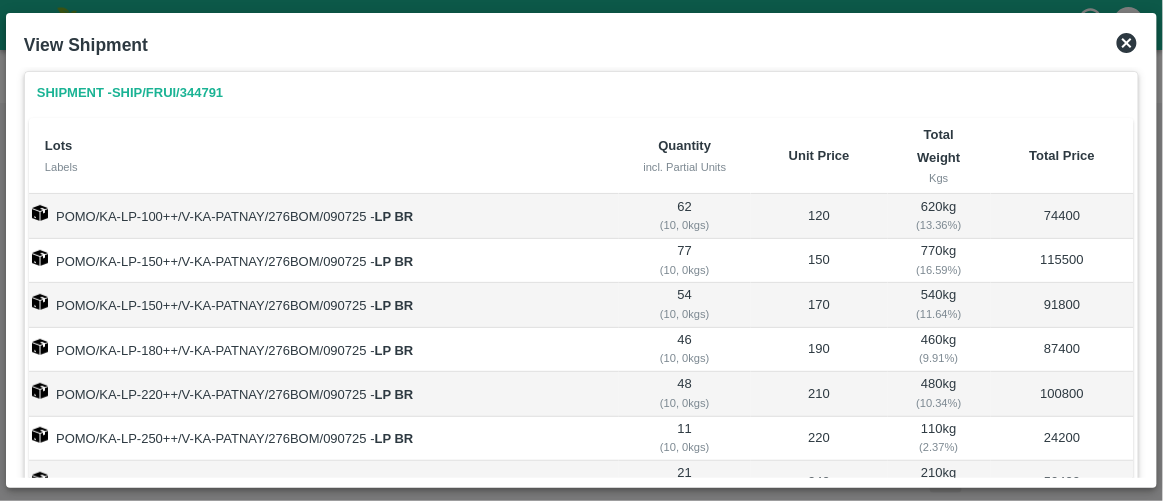 scroll, scrollTop: 2, scrollLeft: 0, axis: vertical 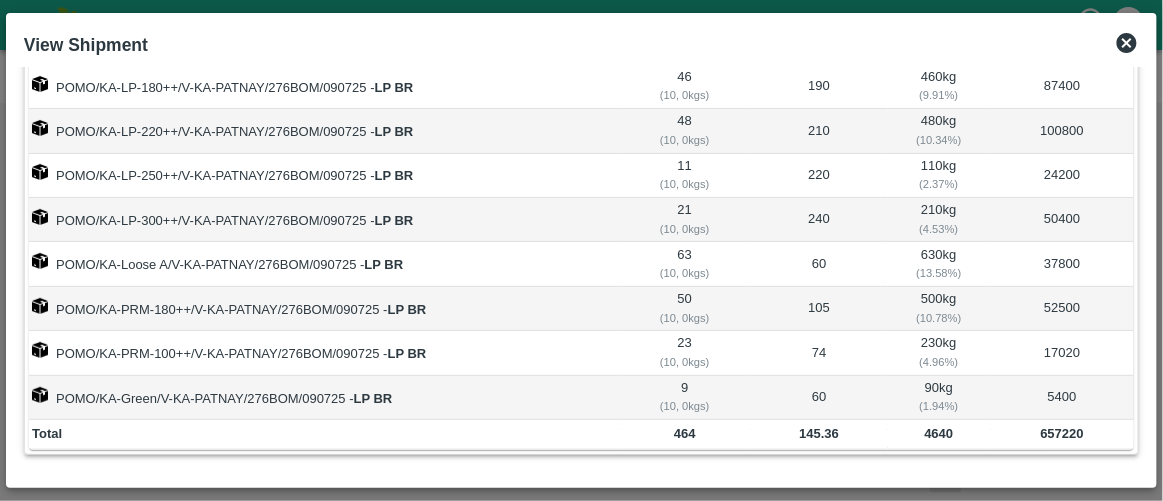 click 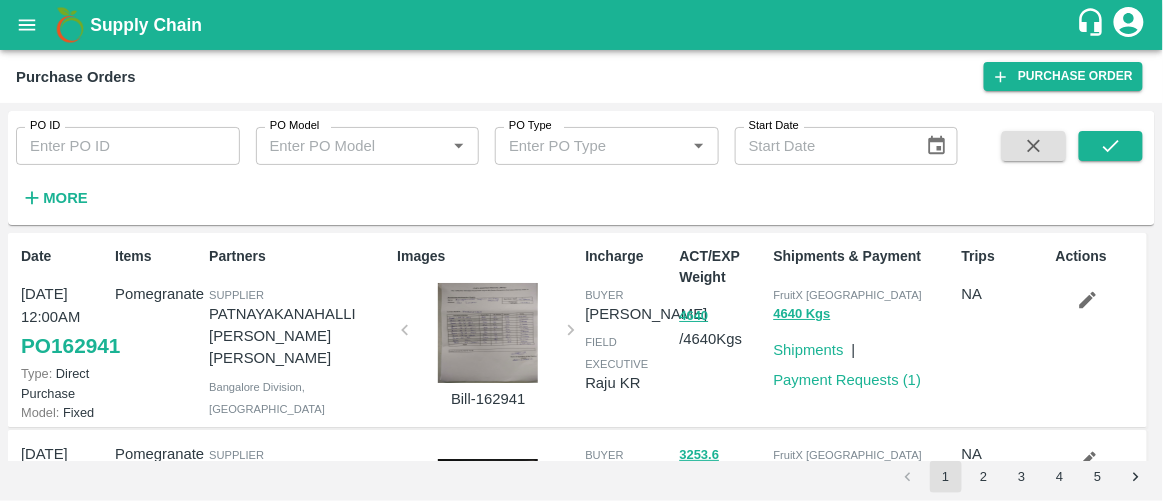 click on "PO  162941" at bounding box center (70, 346) 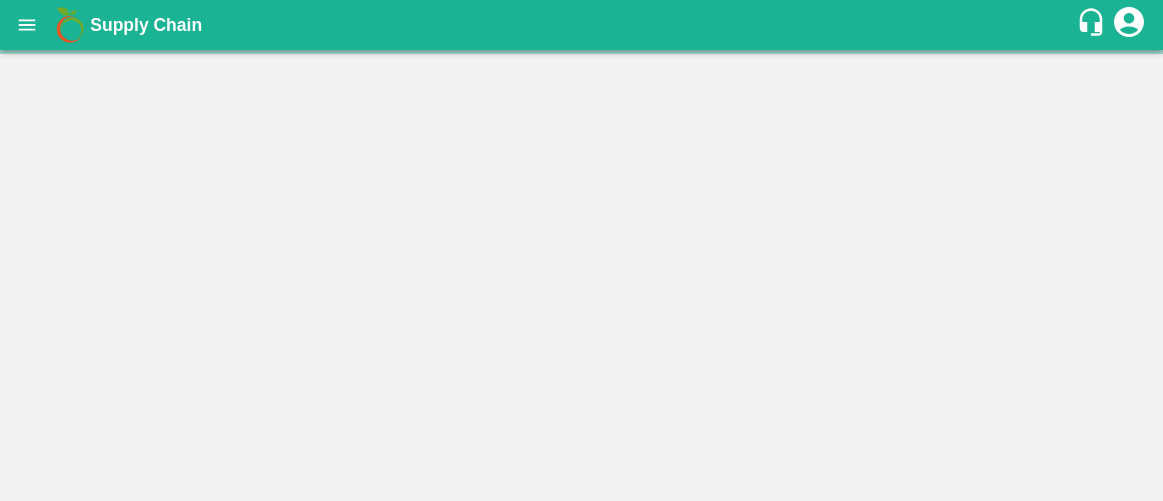 scroll, scrollTop: 0, scrollLeft: 0, axis: both 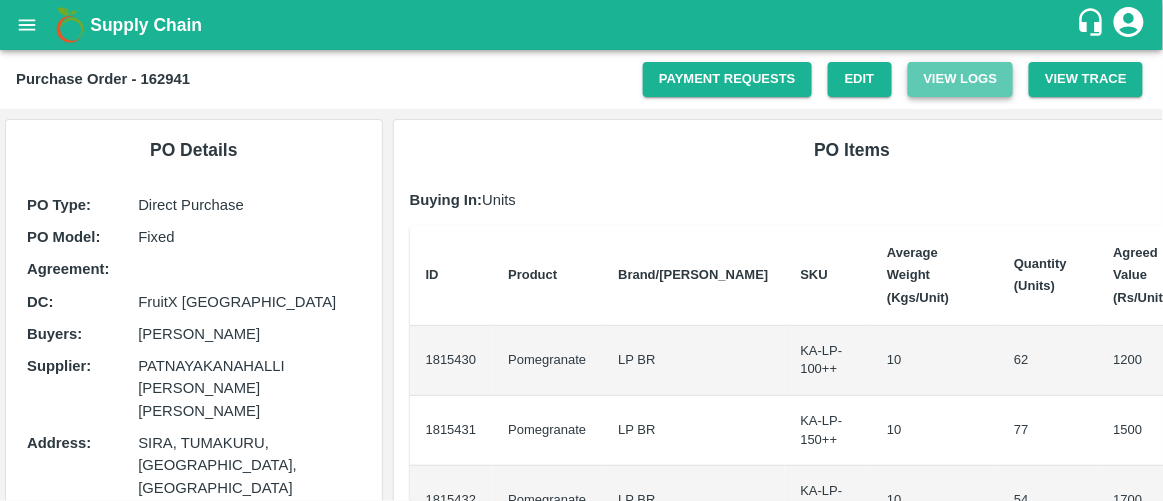 click on "View Logs" at bounding box center [961, 79] 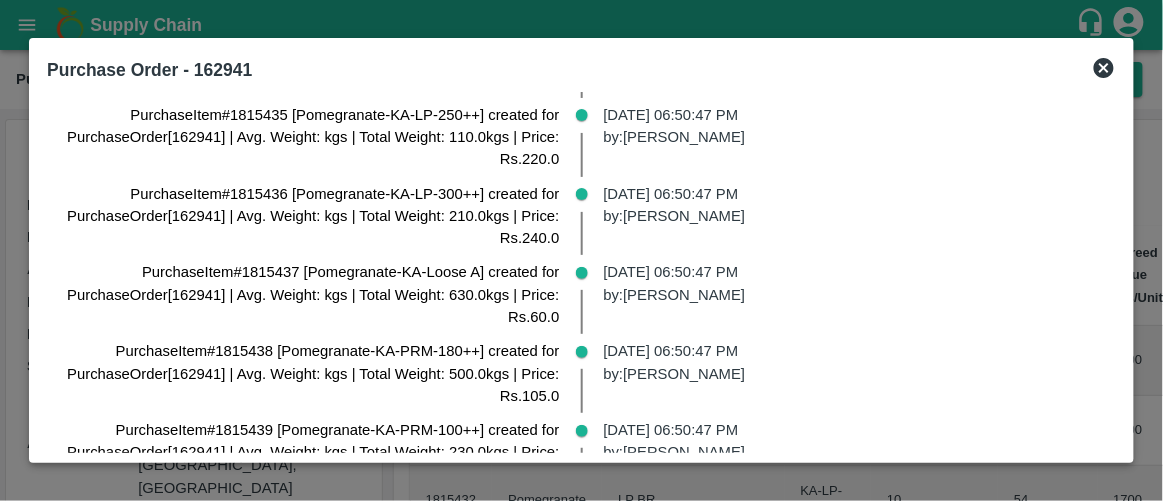 scroll, scrollTop: 0, scrollLeft: 0, axis: both 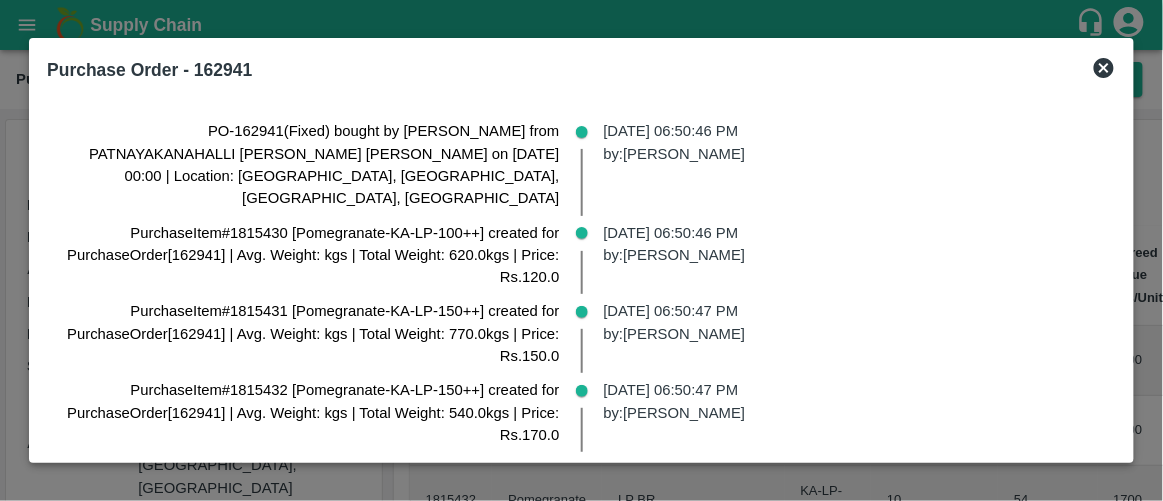 click 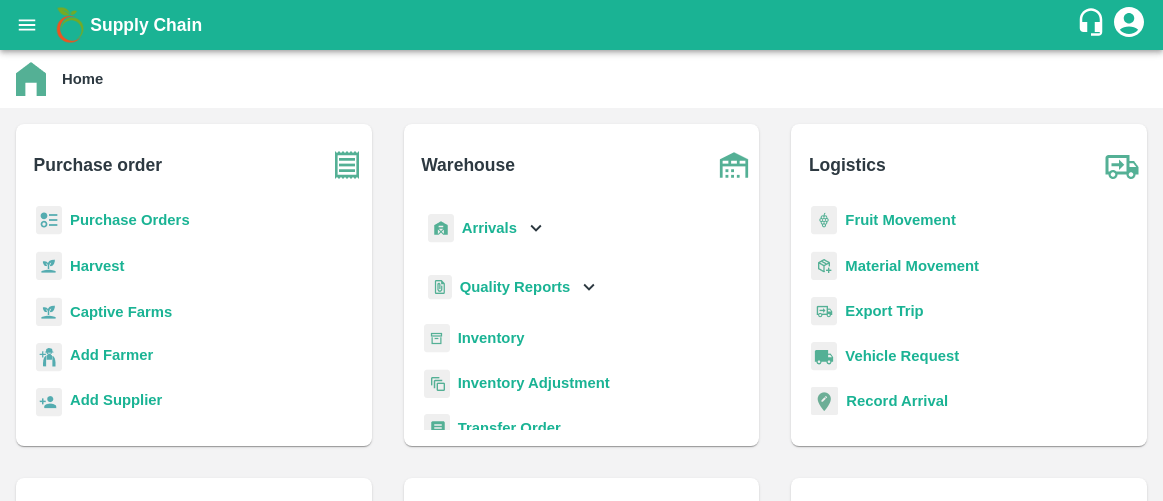 scroll, scrollTop: 0, scrollLeft: 0, axis: both 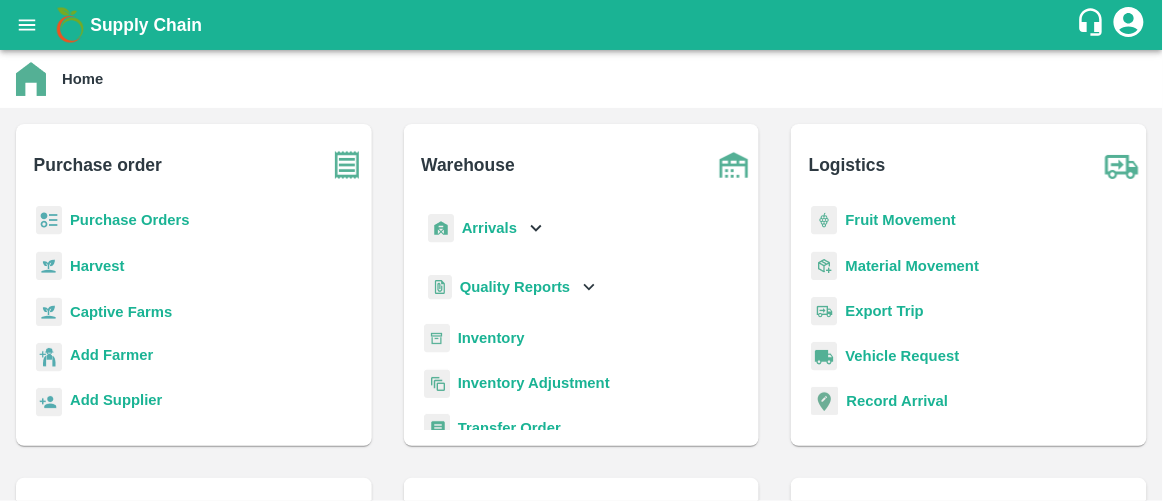 click on "Fruit Movement" at bounding box center [900, 220] 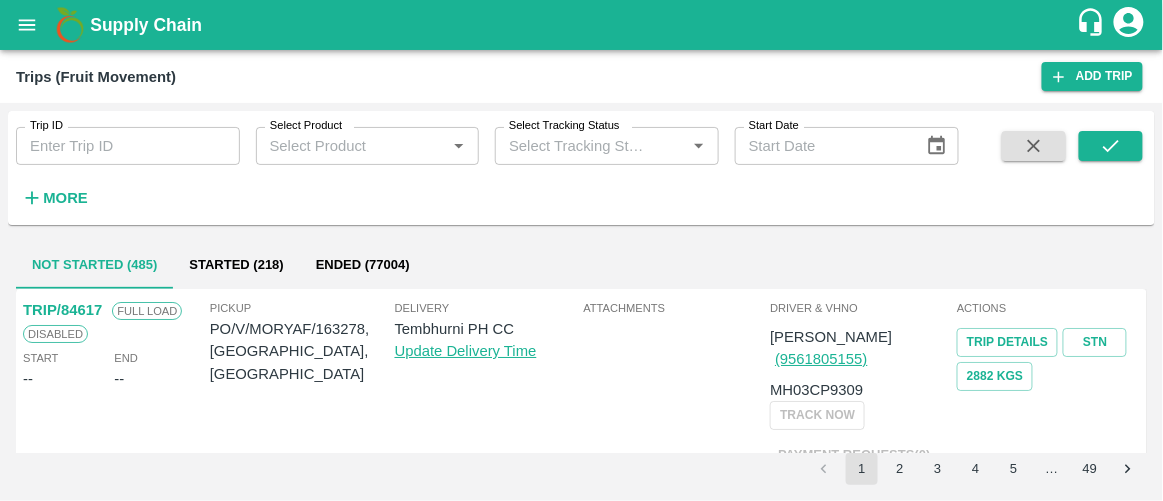 click on "Trip ID Trip ID Select Product Select Product   * Select Tracking Status Select Tracking Status   * Start Date Start Date More" at bounding box center [479, 163] 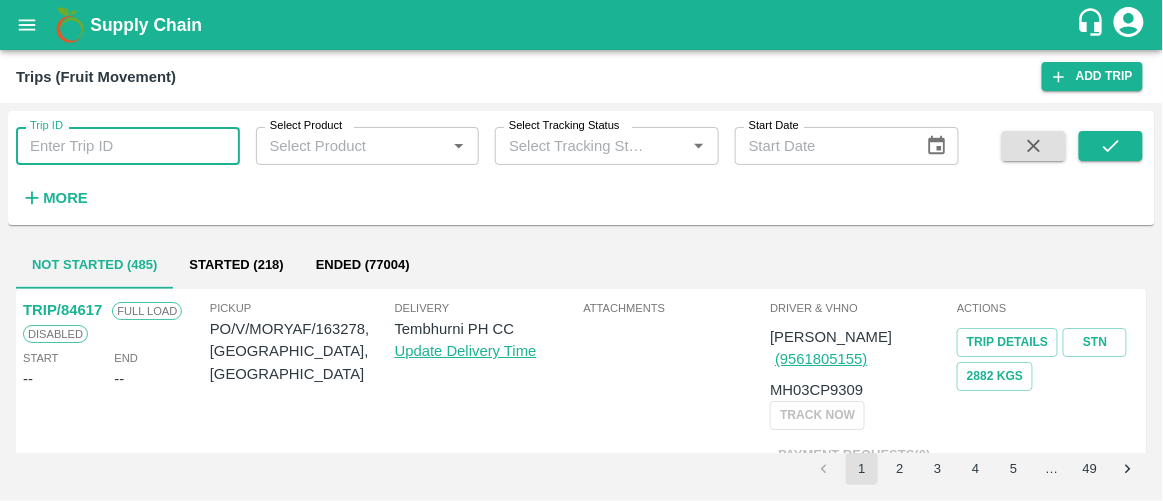 paste on "82437" 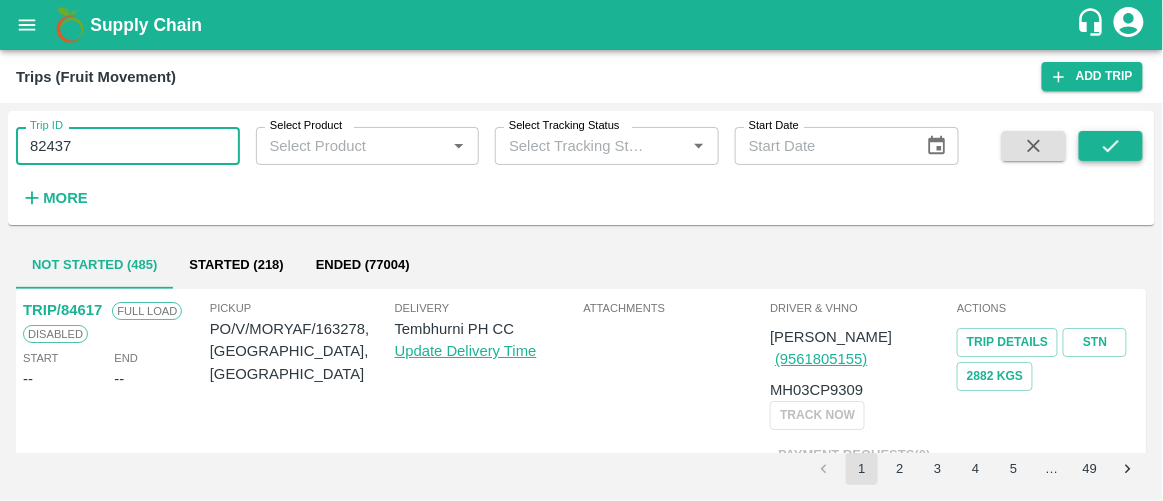 type on "82437" 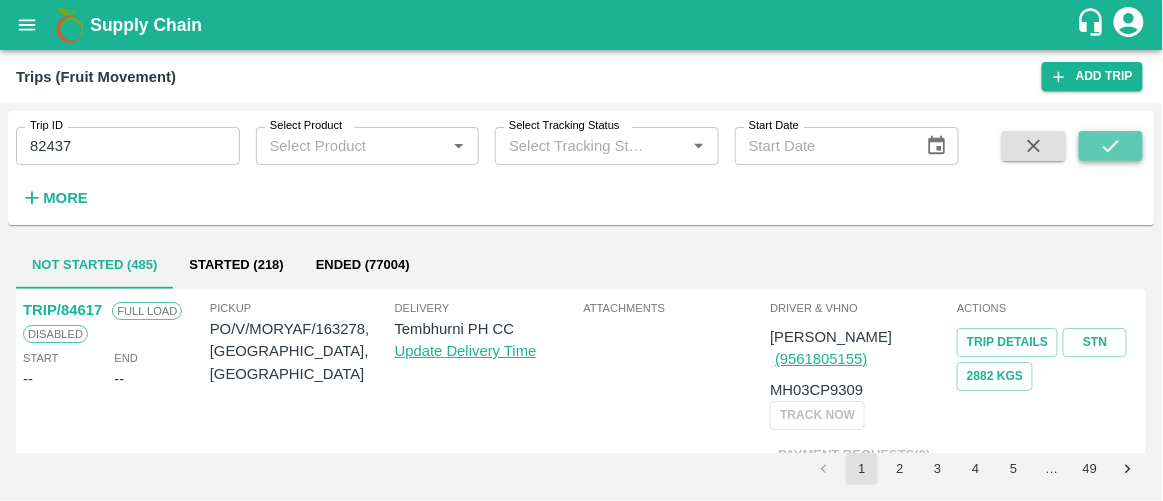 click 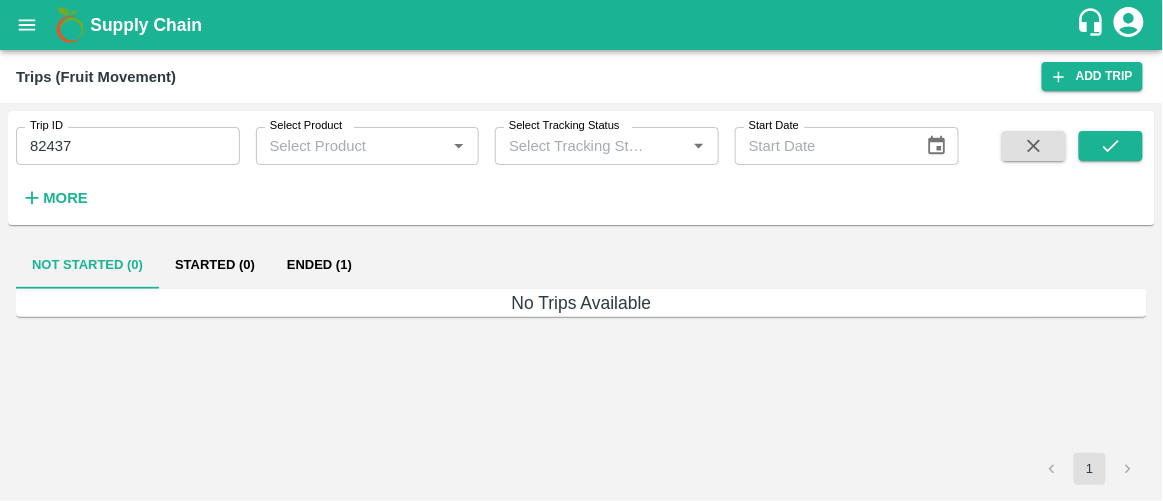 click on "Ended (1)" at bounding box center (319, 265) 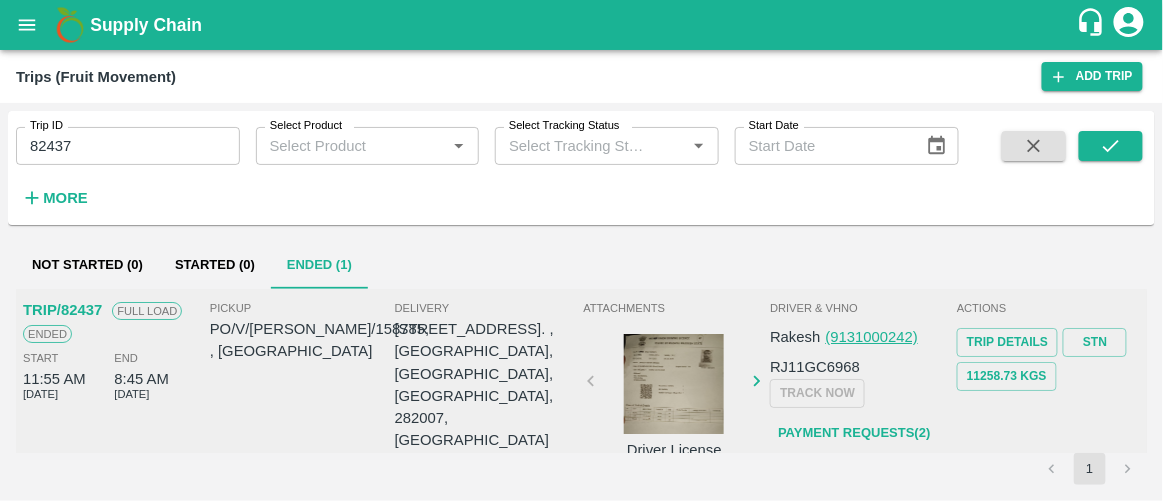 scroll, scrollTop: 41, scrollLeft: 0, axis: vertical 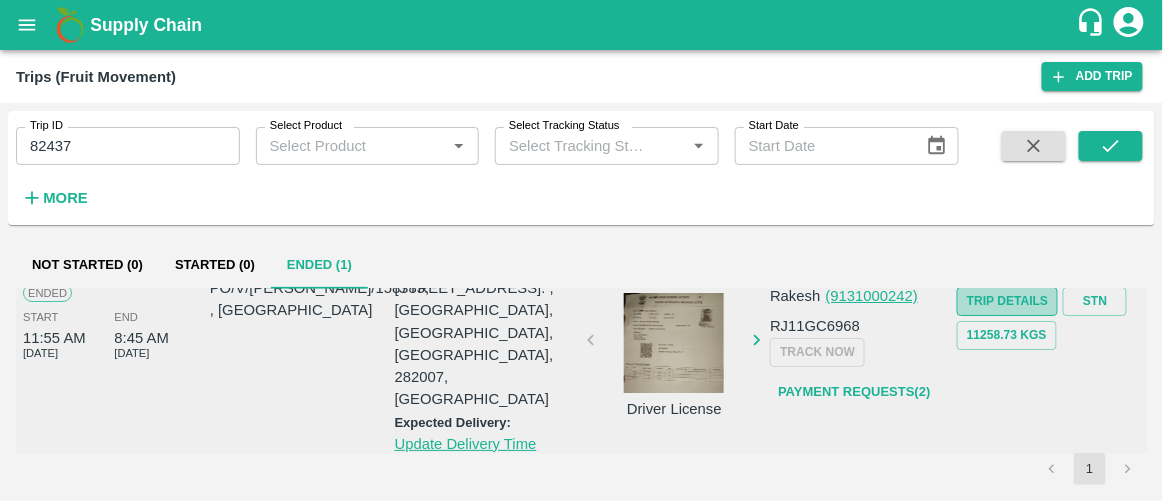 click on "Trip Details" at bounding box center [1007, 301] 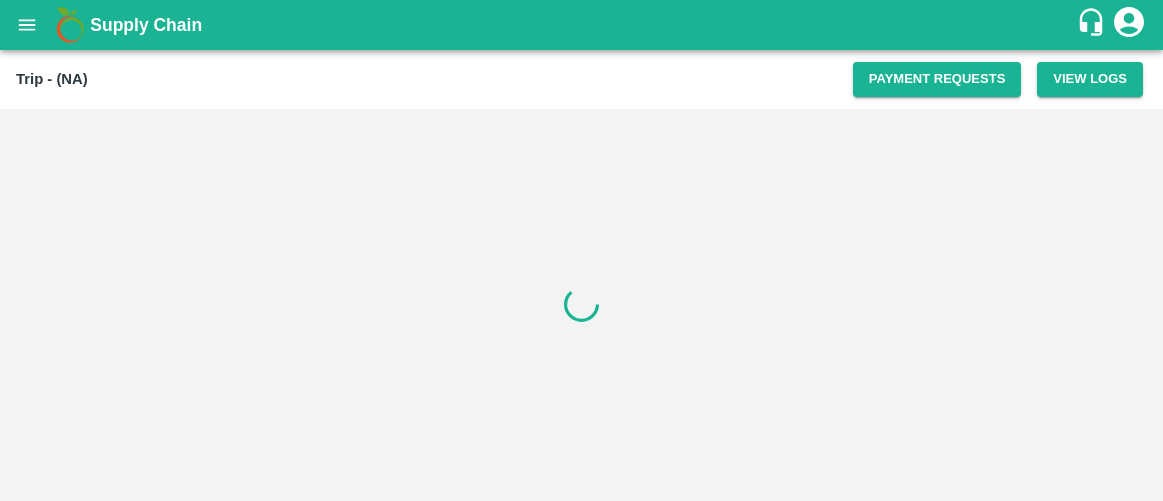 scroll, scrollTop: 0, scrollLeft: 0, axis: both 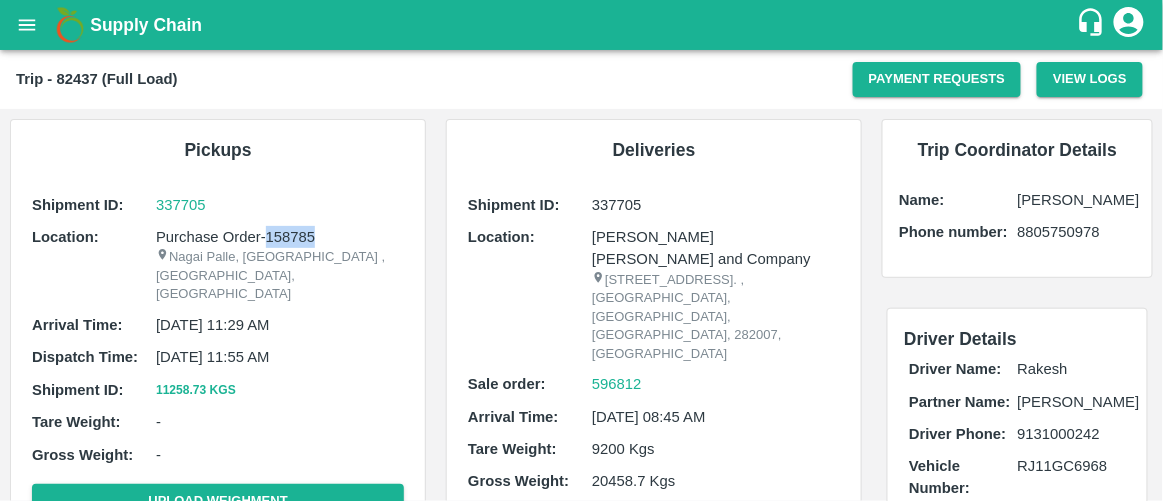 drag, startPoint x: 333, startPoint y: 229, endPoint x: 264, endPoint y: 243, distance: 70.40597 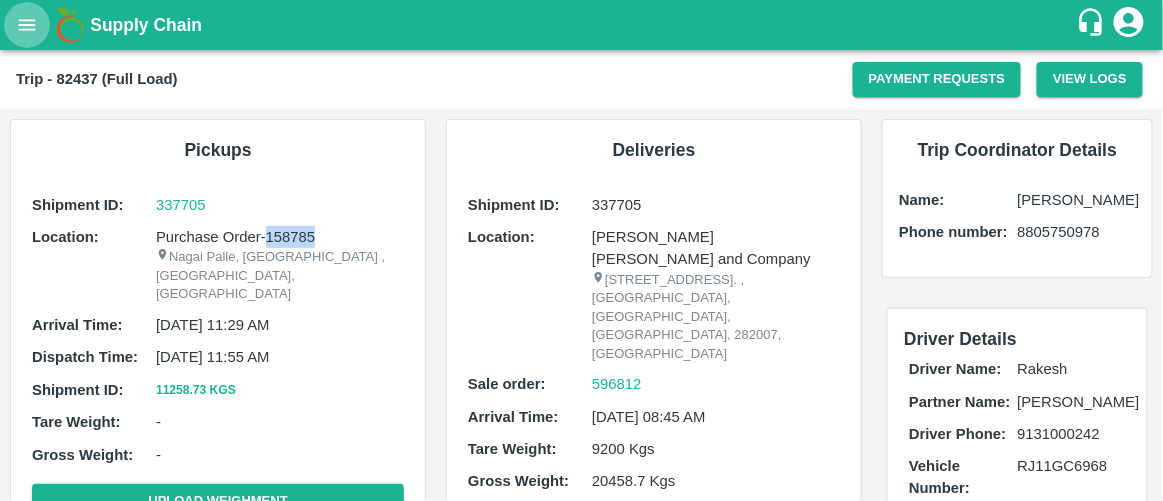 click 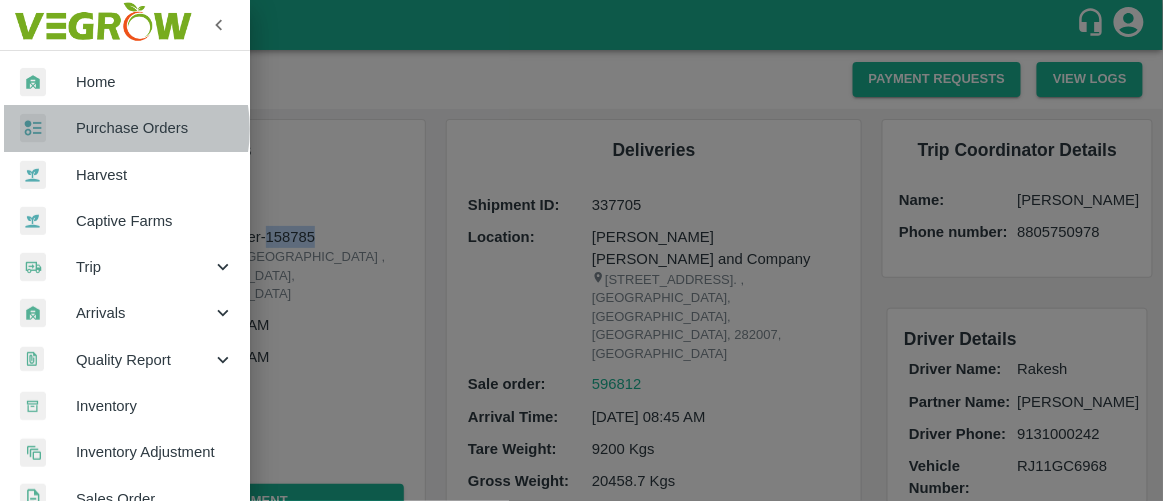 click on "Purchase Orders" at bounding box center (155, 128) 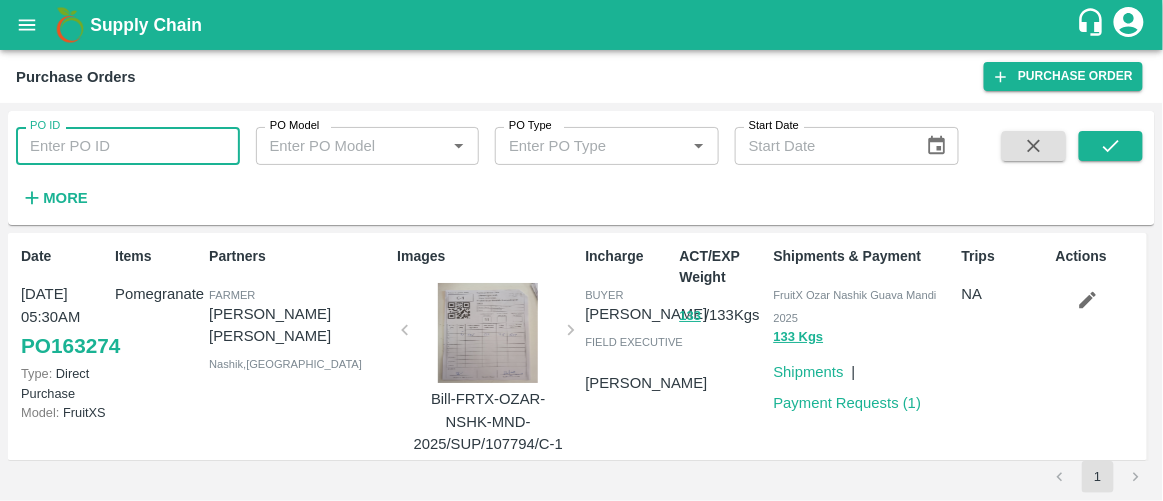 click on "PO ID" at bounding box center (128, 146) 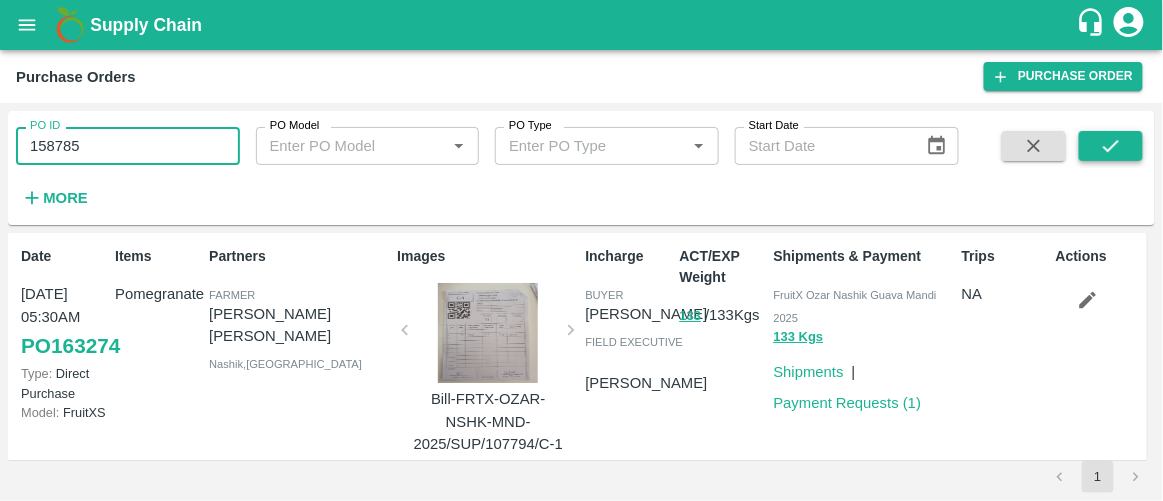 type on "158785" 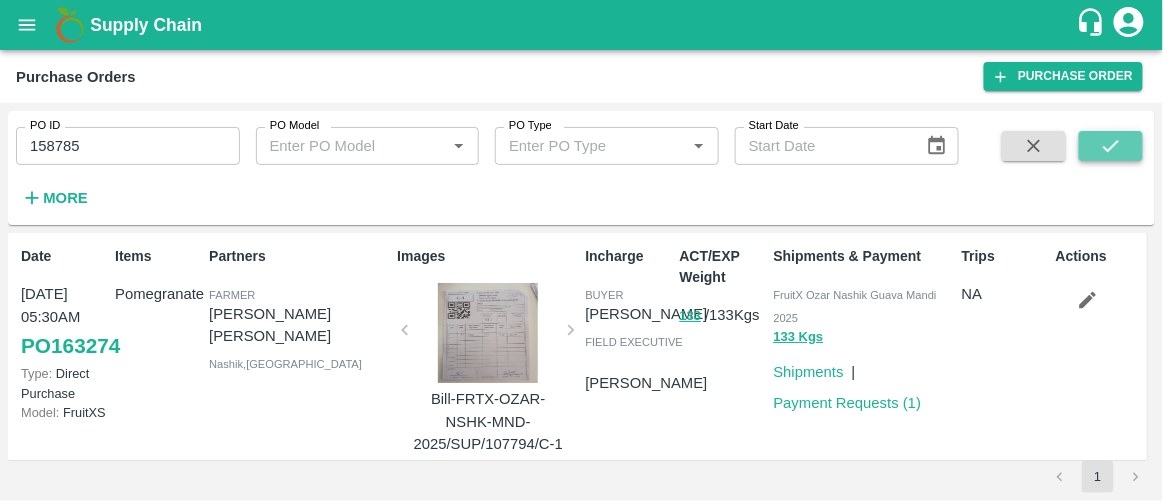 click at bounding box center (1111, 146) 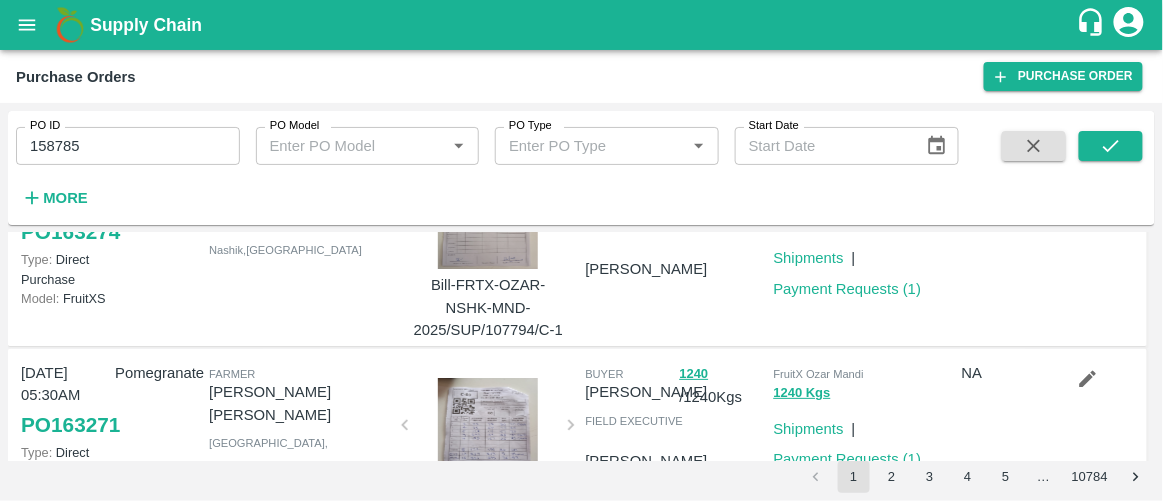 scroll, scrollTop: 0, scrollLeft: 0, axis: both 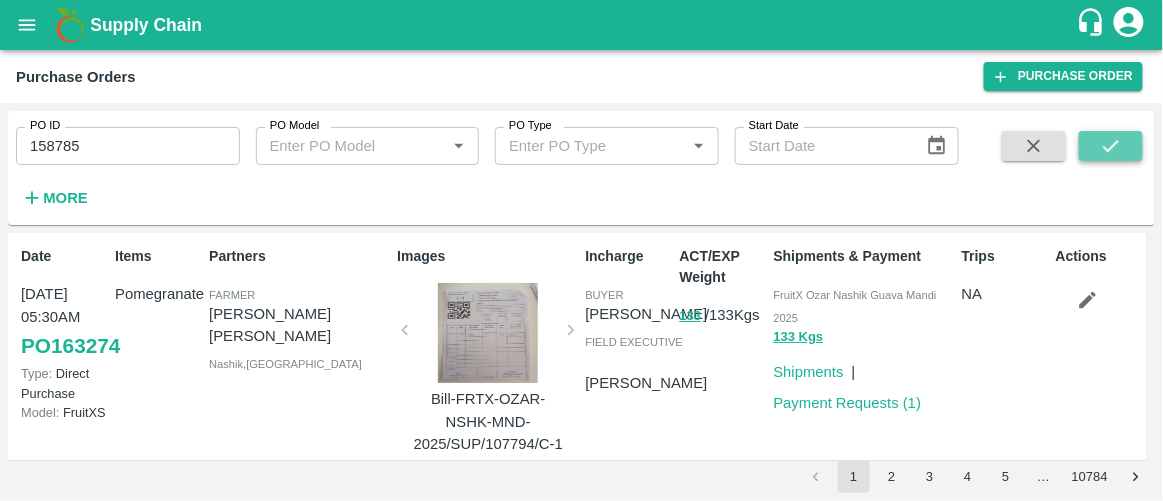 click 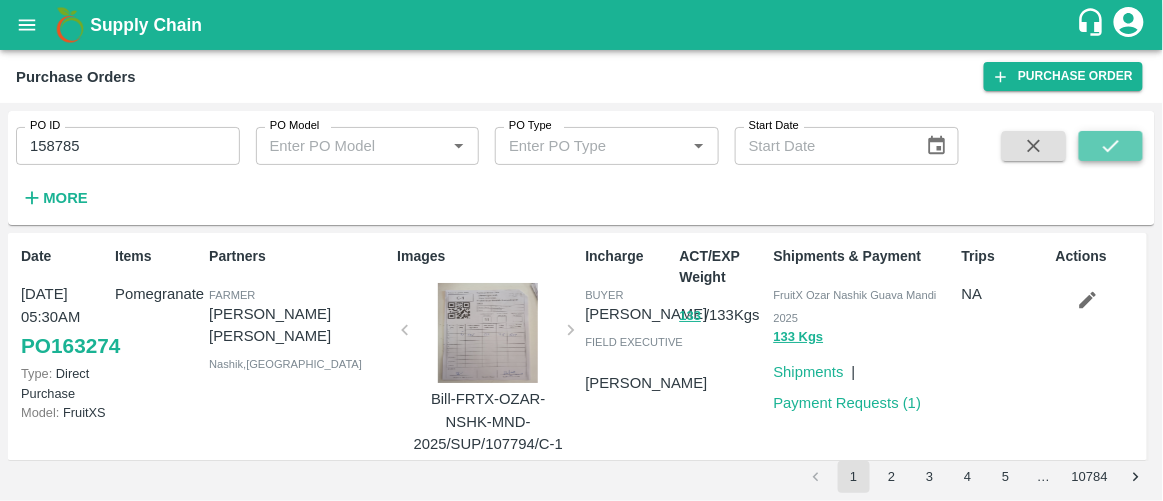 click 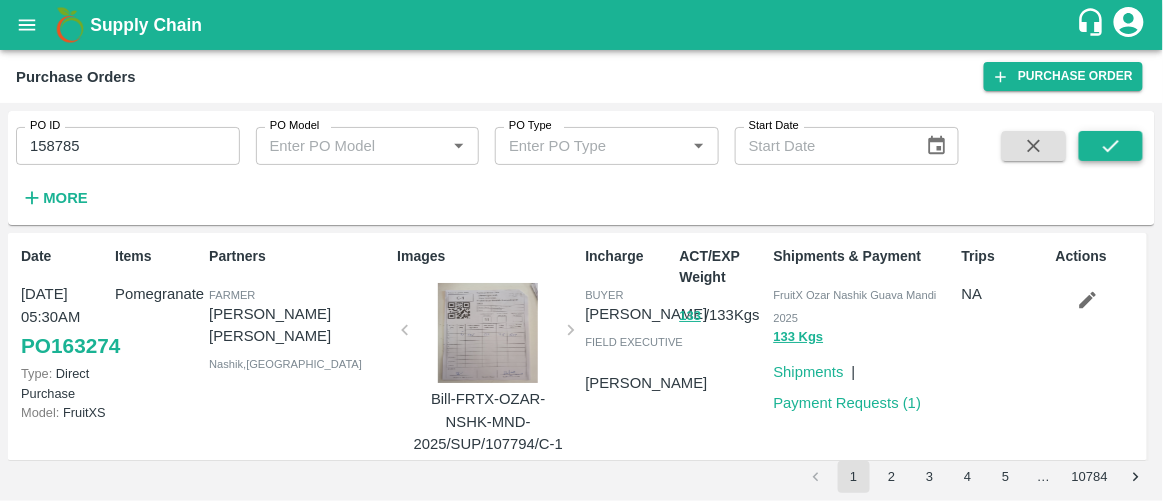 click 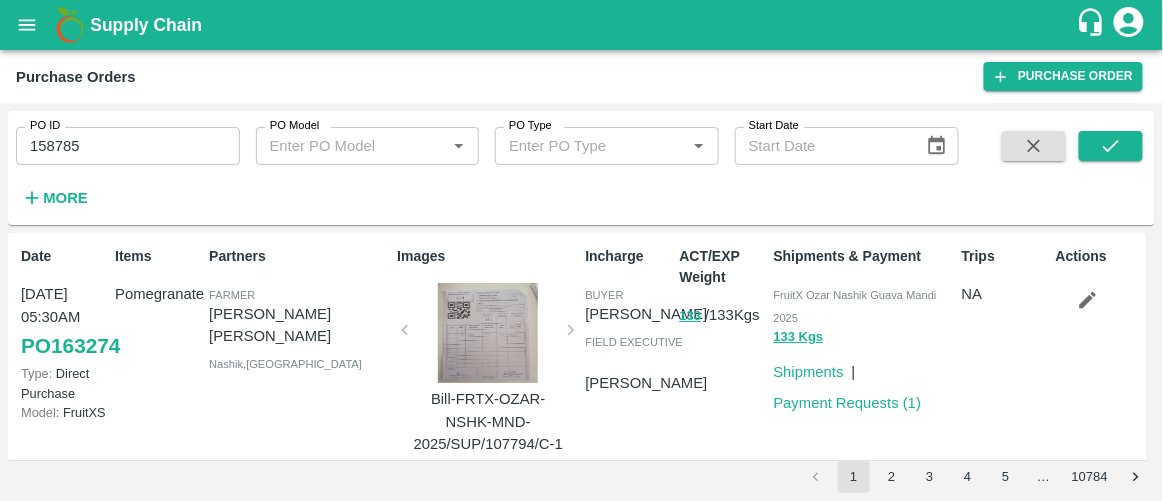 click on "Supply Chain" at bounding box center (146, 25) 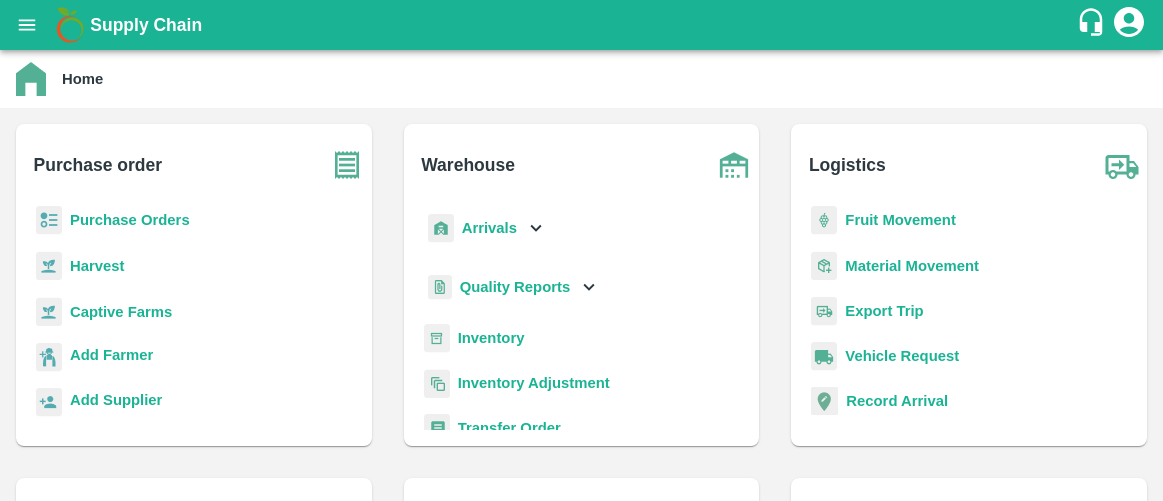 scroll, scrollTop: 0, scrollLeft: 0, axis: both 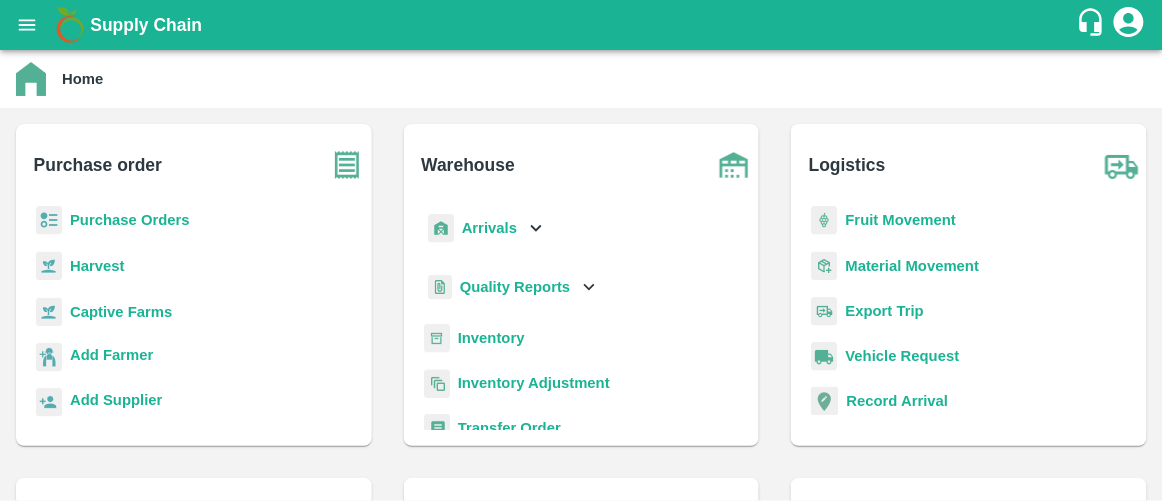 click on "Purchase Orders" at bounding box center (130, 220) 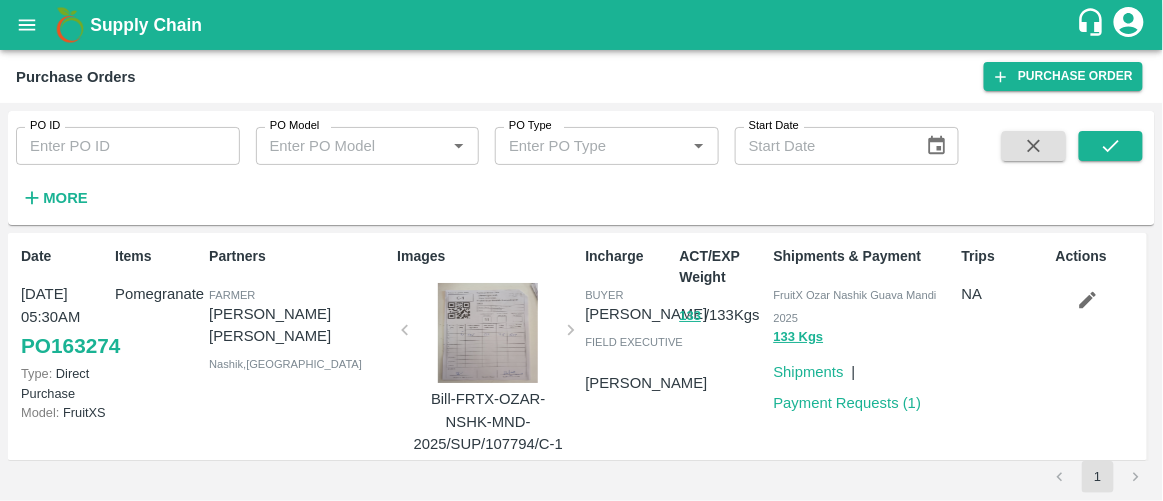click on "PO ID" at bounding box center (128, 146) 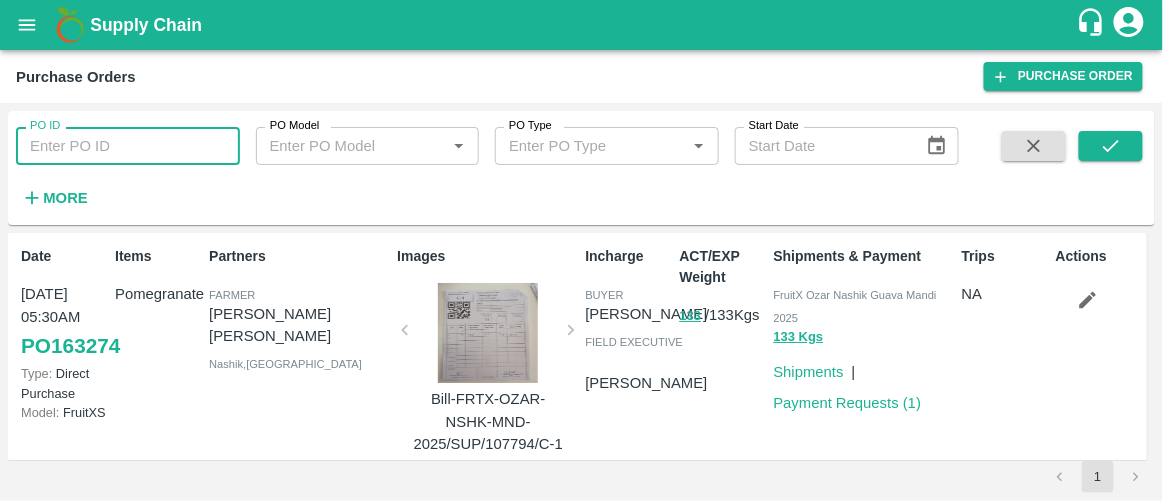 paste on "158785" 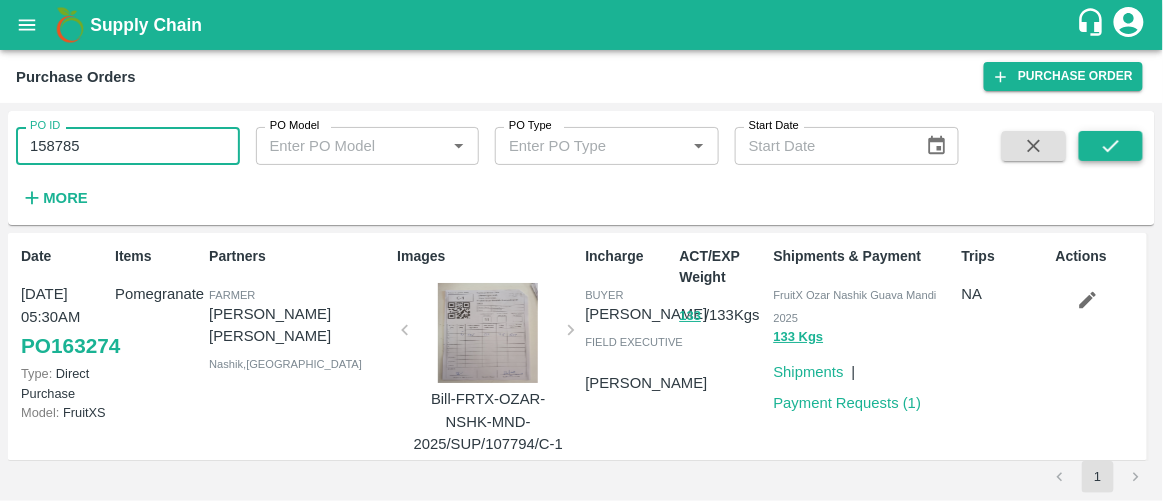 type on "158785" 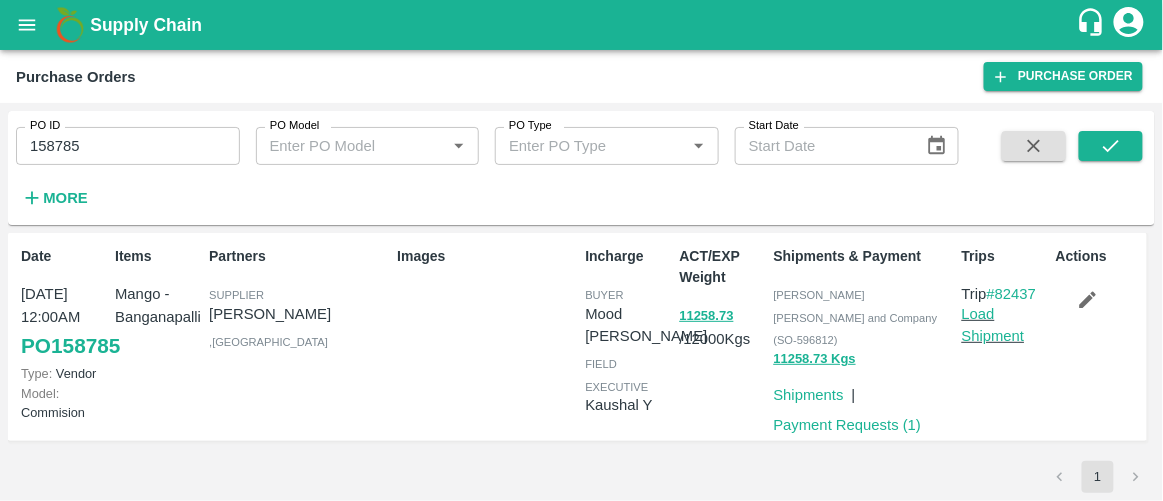 scroll, scrollTop: 0, scrollLeft: 0, axis: both 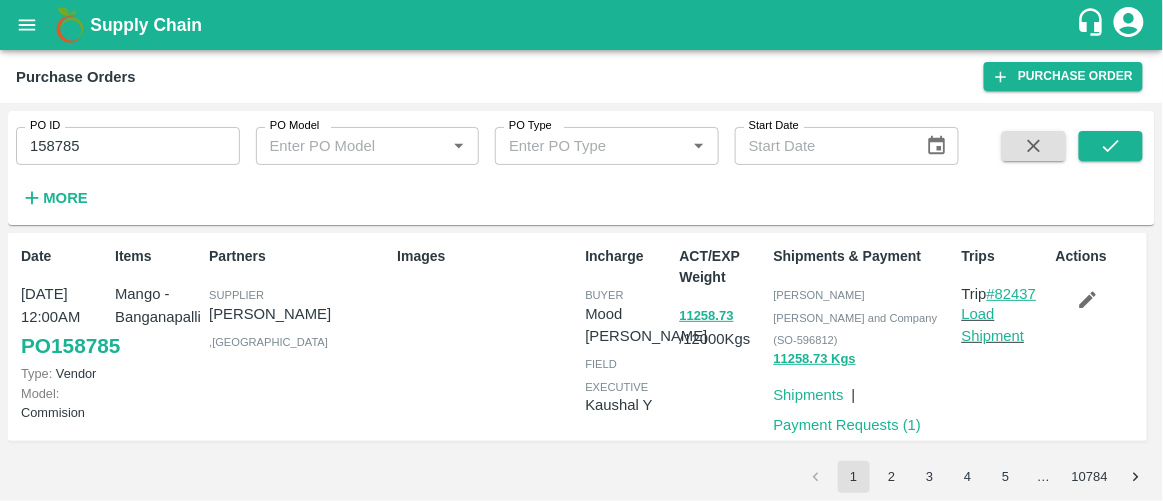 click on "#82437" at bounding box center [1012, 294] 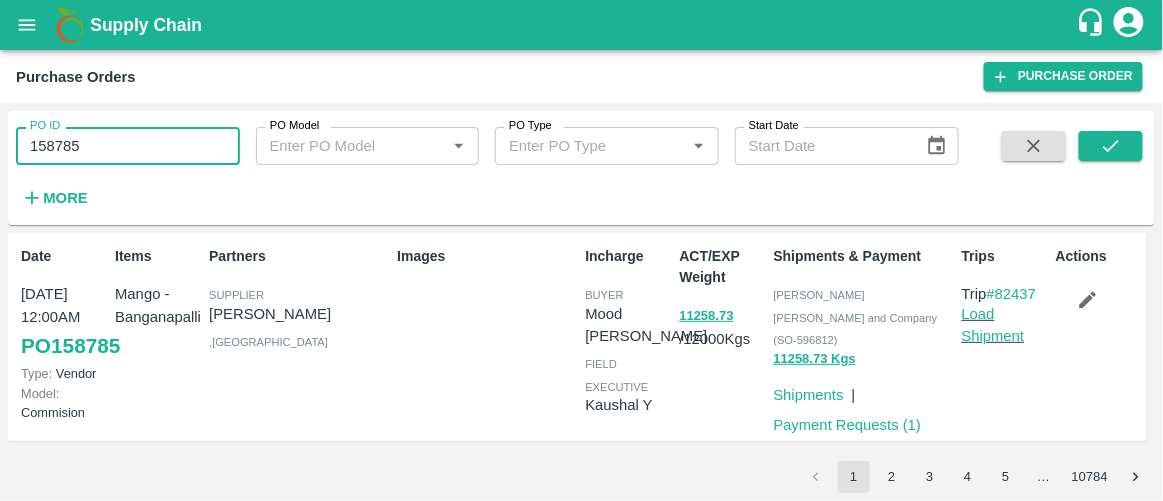 click on "158785" at bounding box center [128, 146] 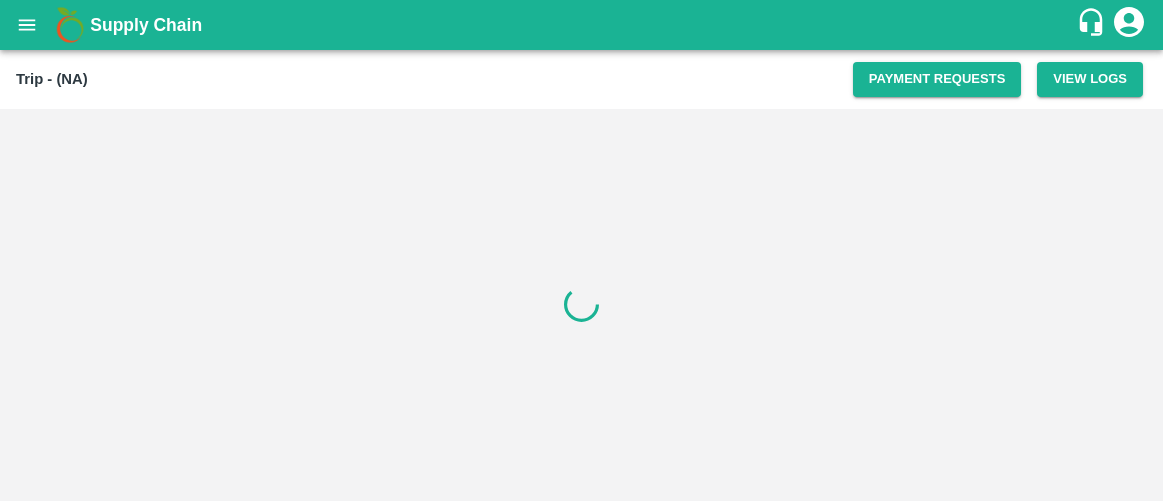 scroll, scrollTop: 0, scrollLeft: 0, axis: both 